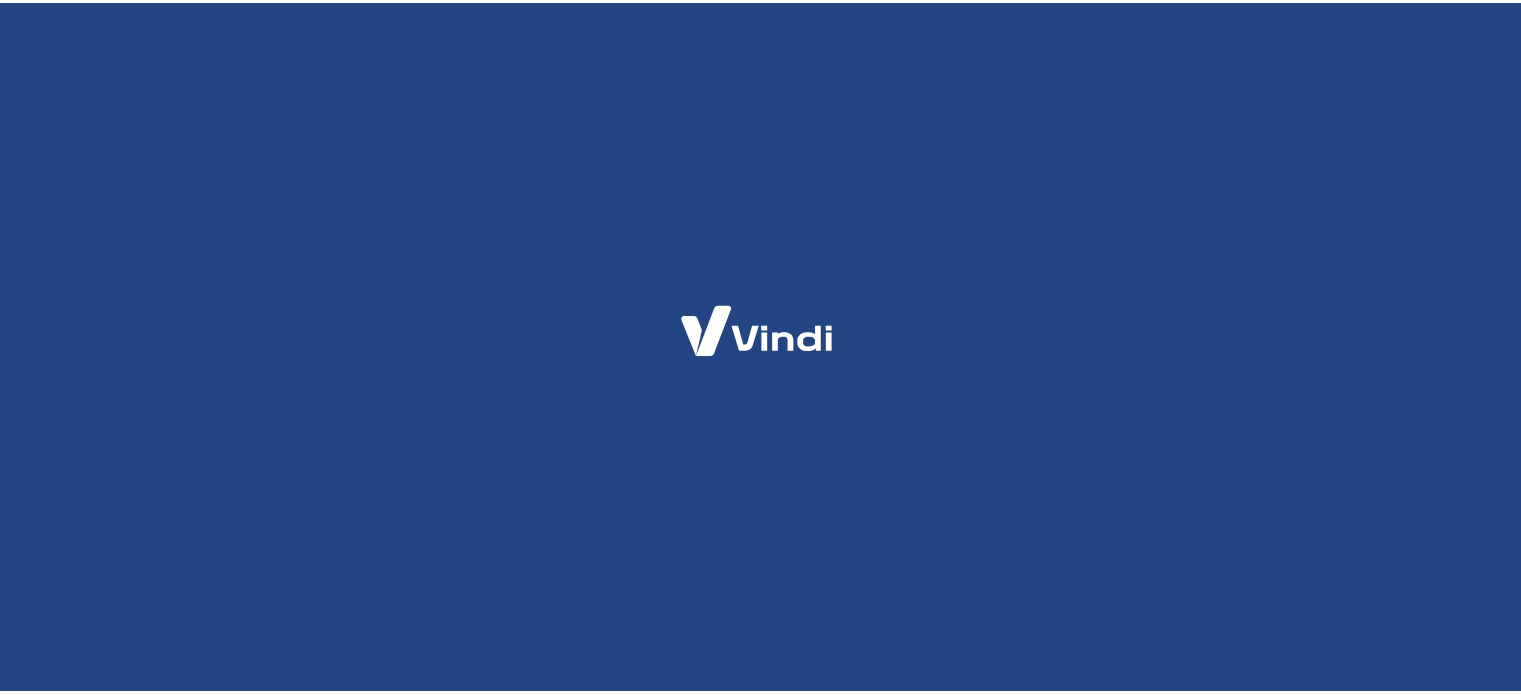 scroll, scrollTop: 0, scrollLeft: 0, axis: both 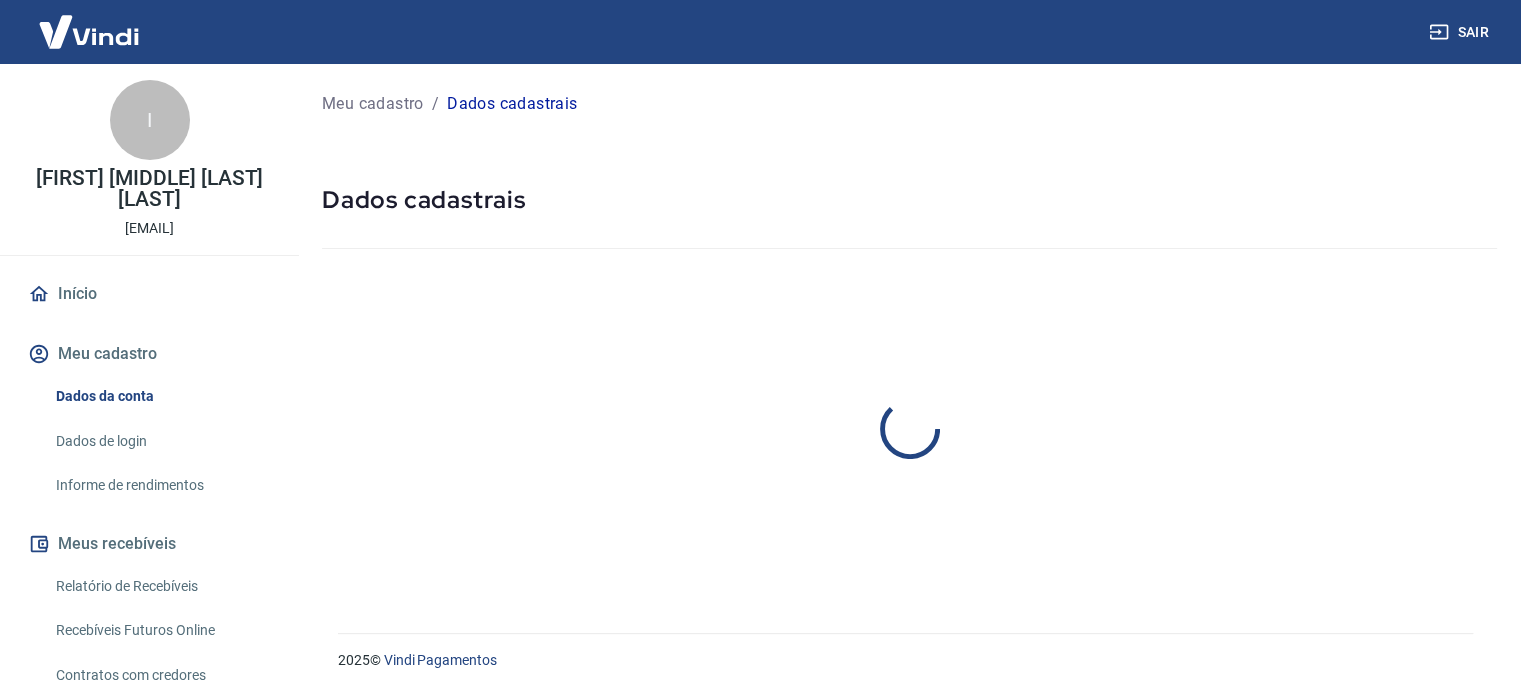 select on "SP" 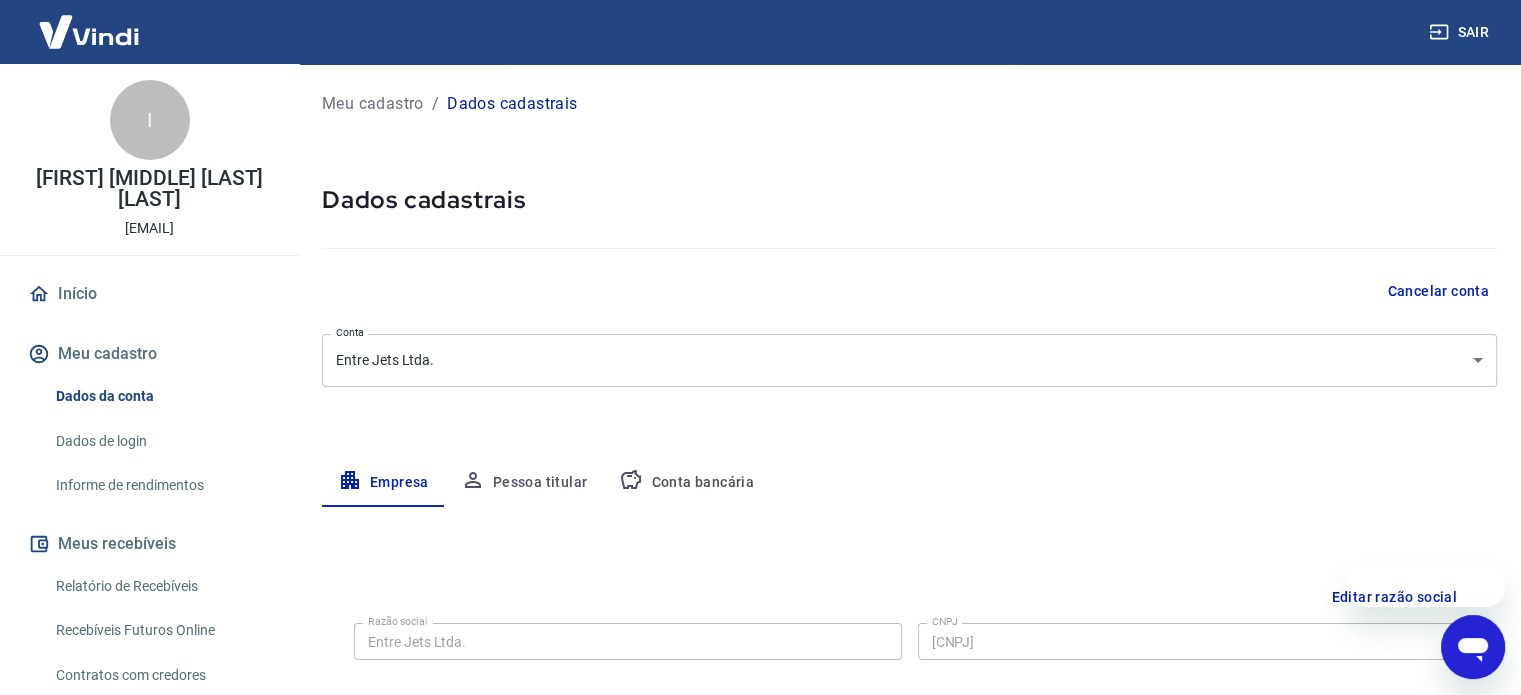 scroll, scrollTop: 0, scrollLeft: 0, axis: both 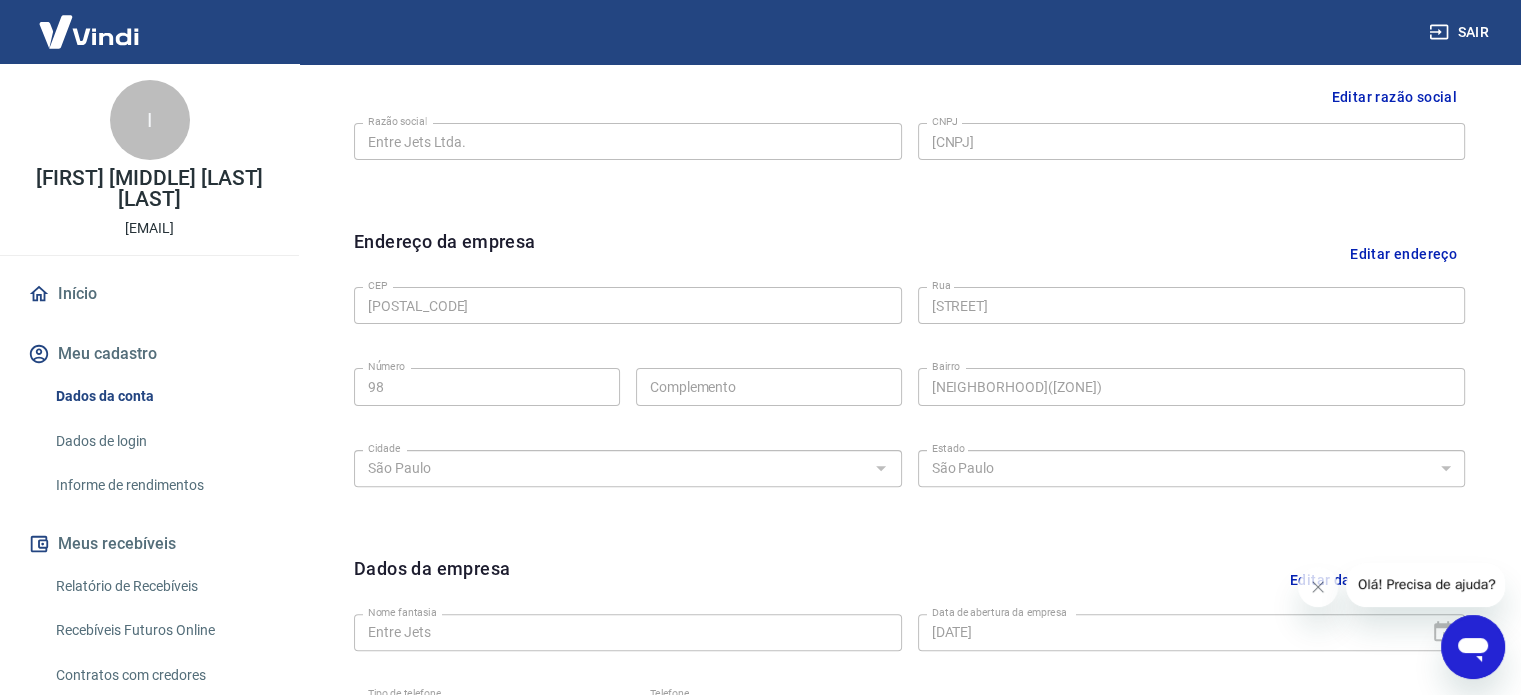 click on "Início" at bounding box center [149, 294] 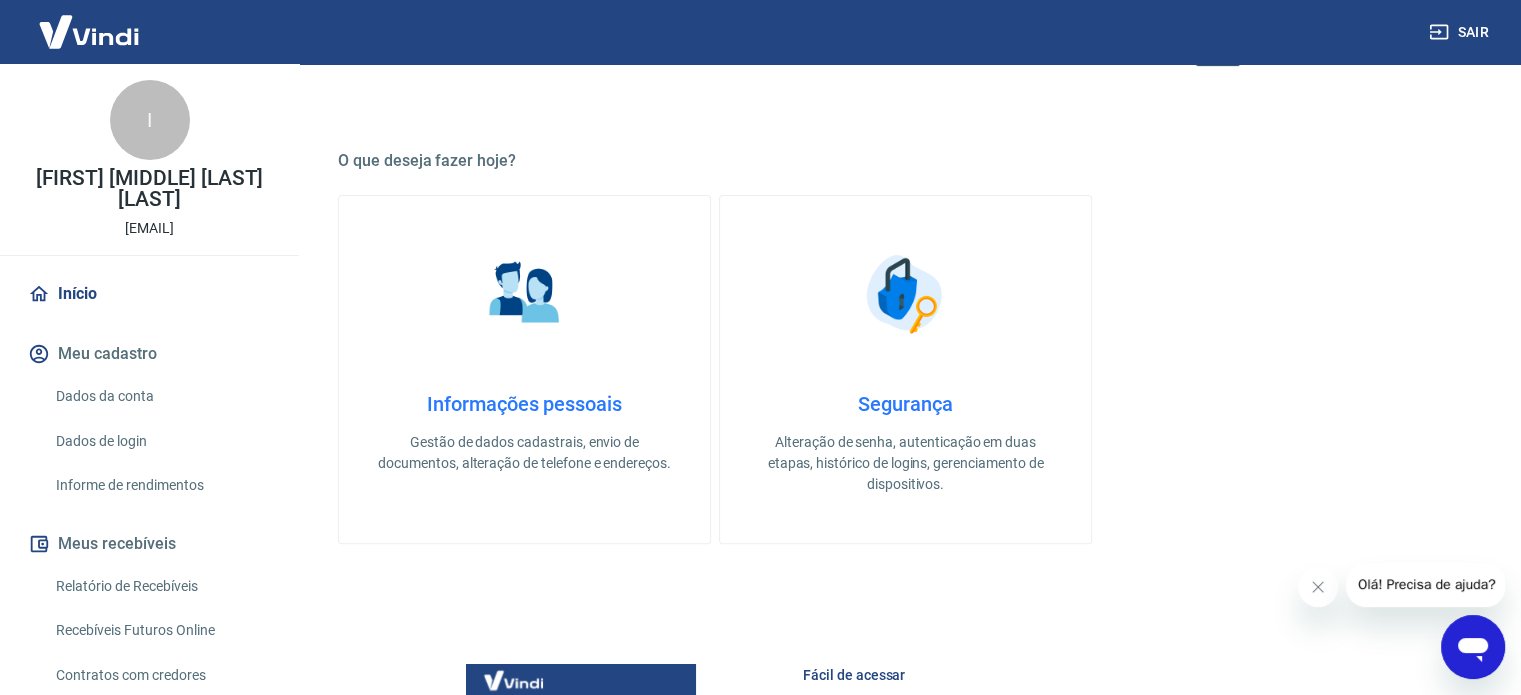 scroll, scrollTop: 600, scrollLeft: 0, axis: vertical 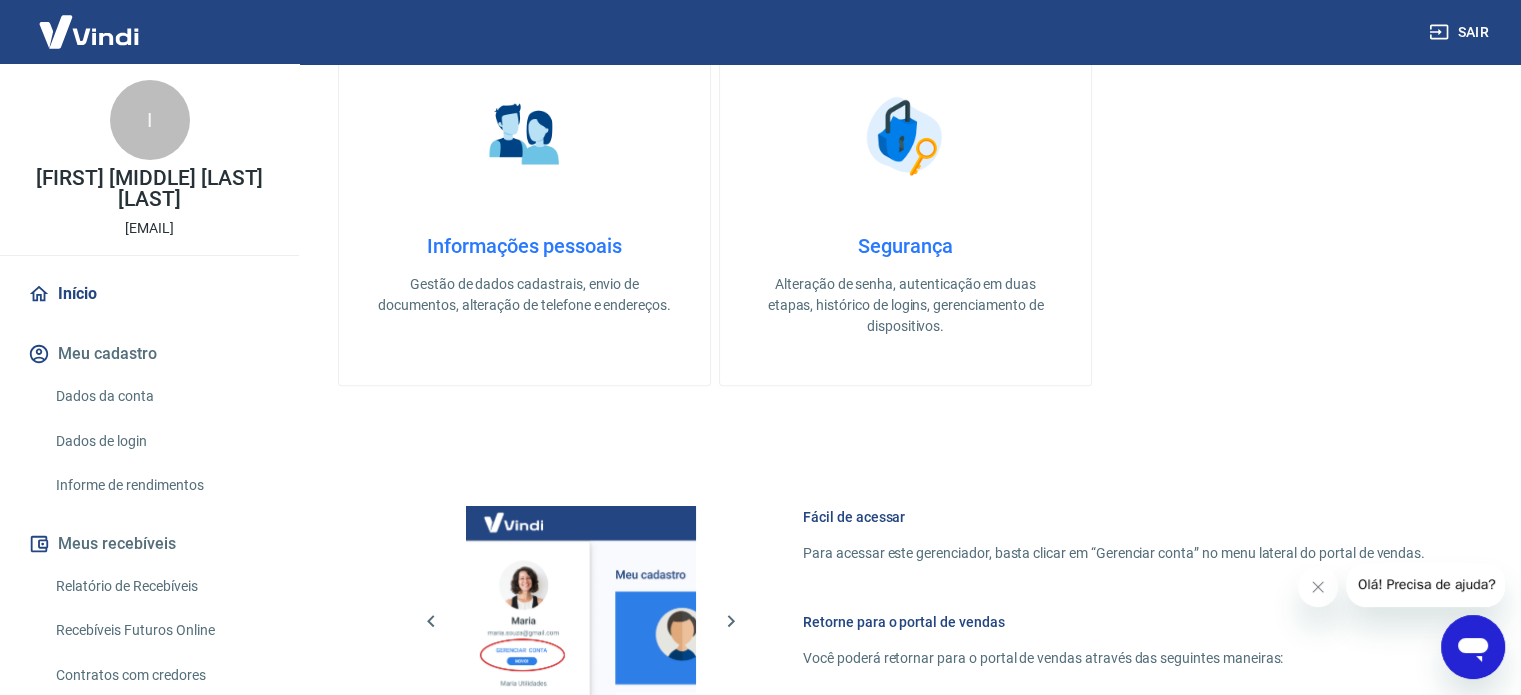 click on "Dados da conta" at bounding box center [161, 396] 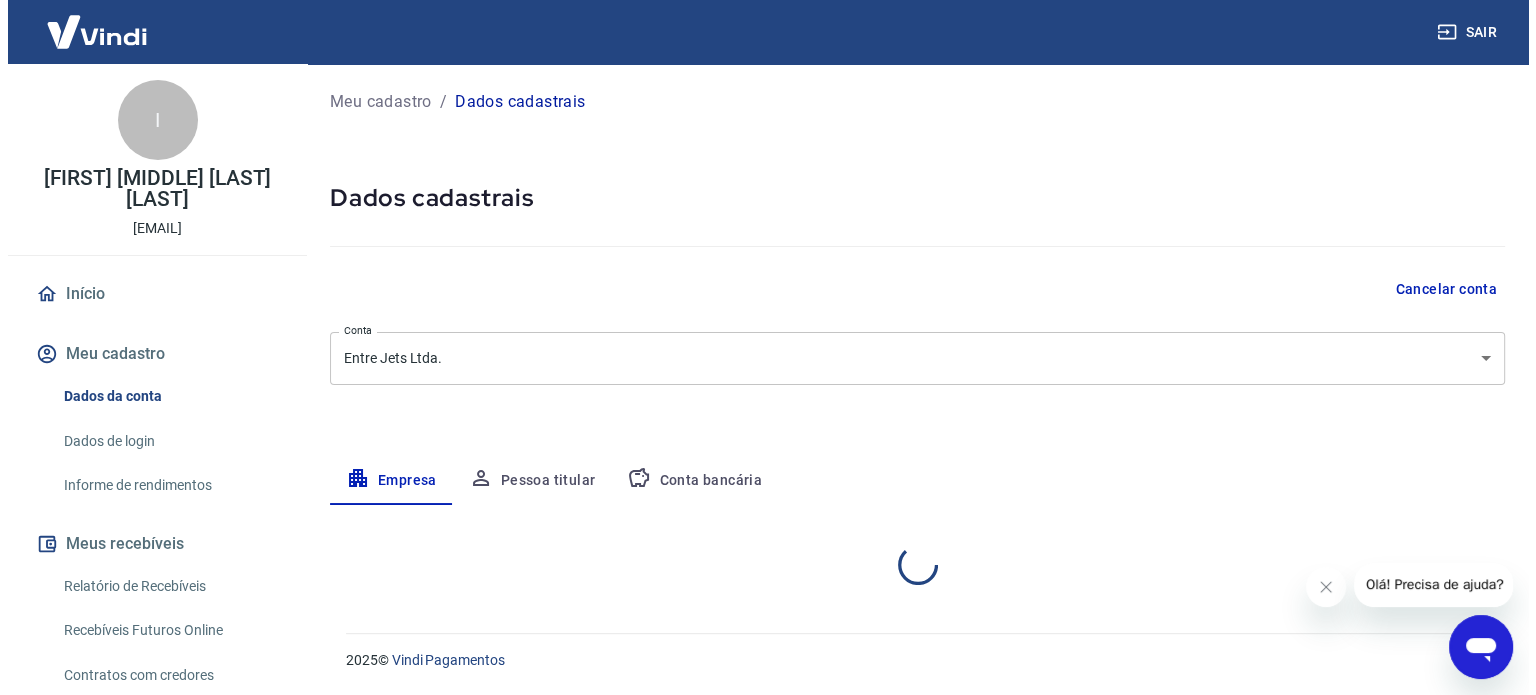 scroll, scrollTop: 0, scrollLeft: 0, axis: both 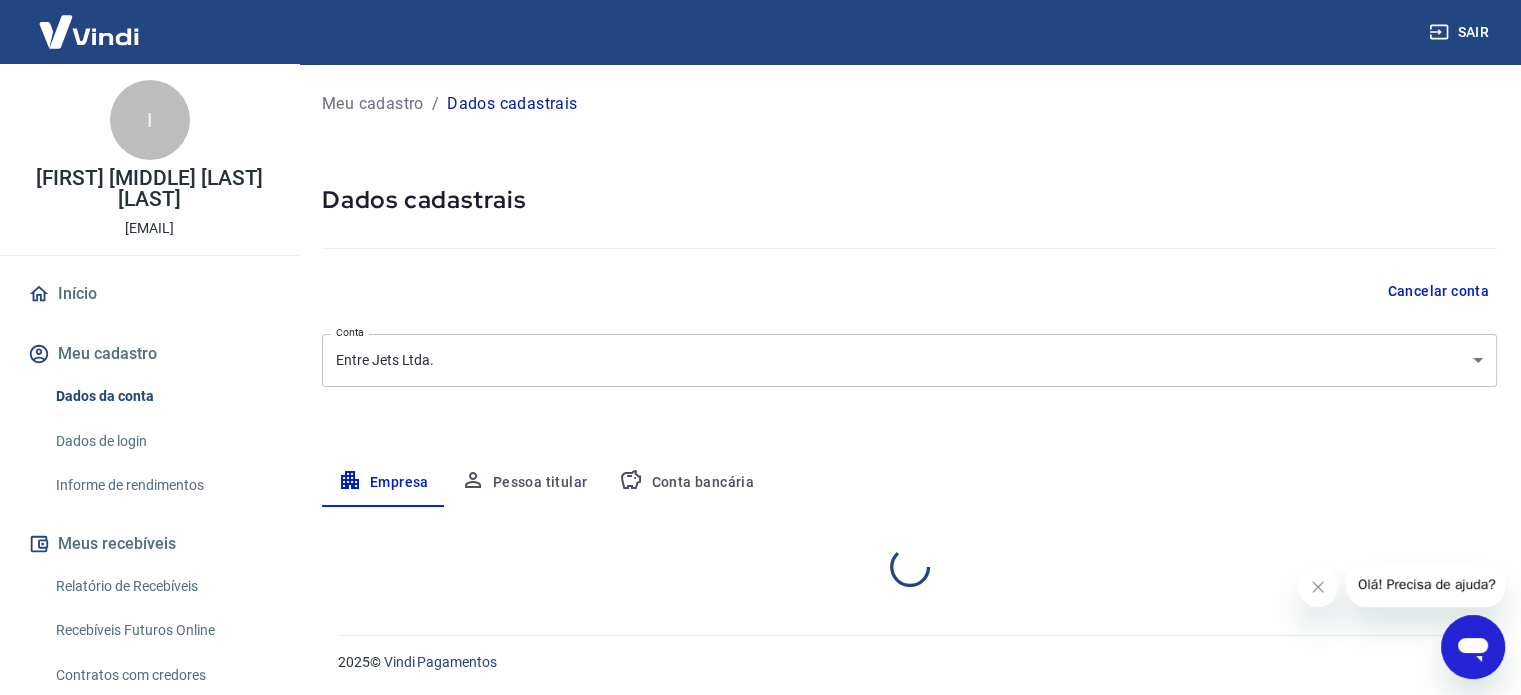 select on "SP" 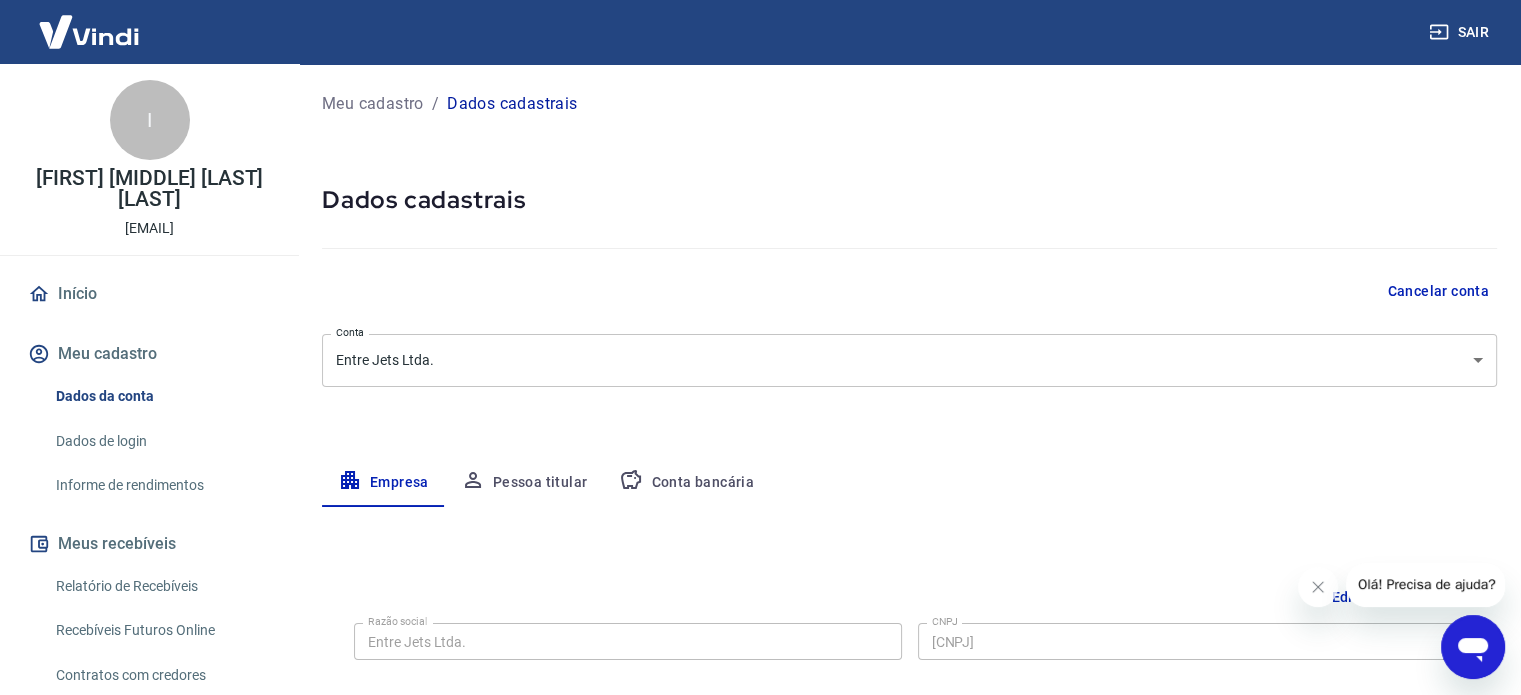 click on "Informe de rendimentos" at bounding box center [161, 485] 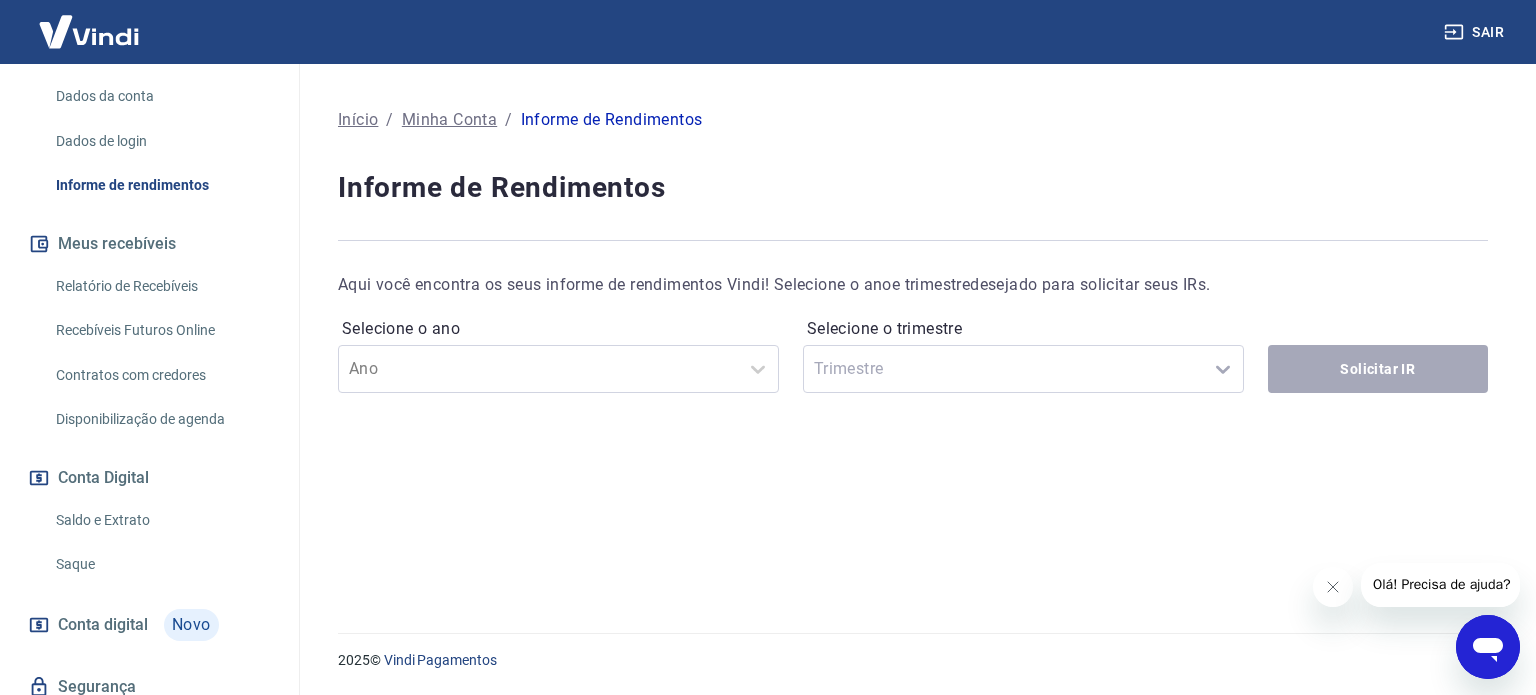 scroll, scrollTop: 372, scrollLeft: 0, axis: vertical 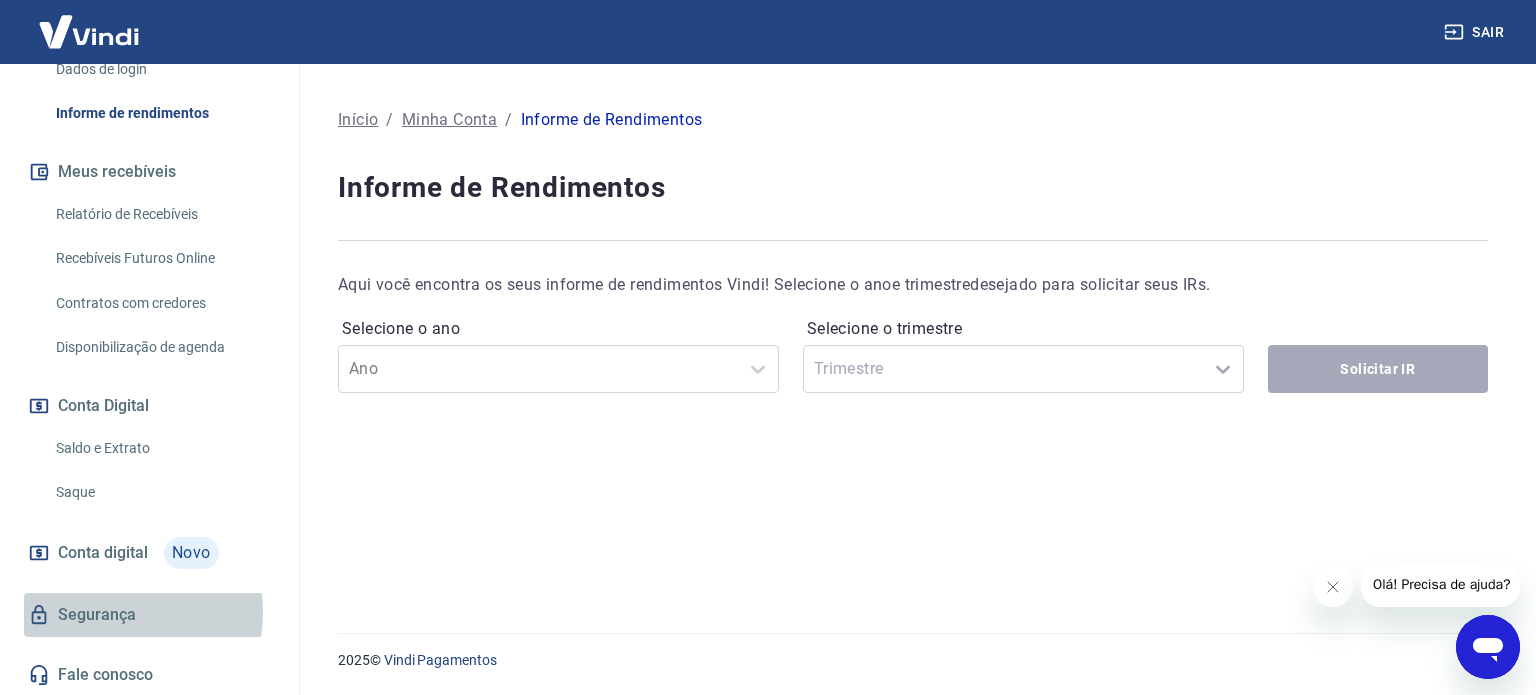 click on "Segurança" at bounding box center (149, 615) 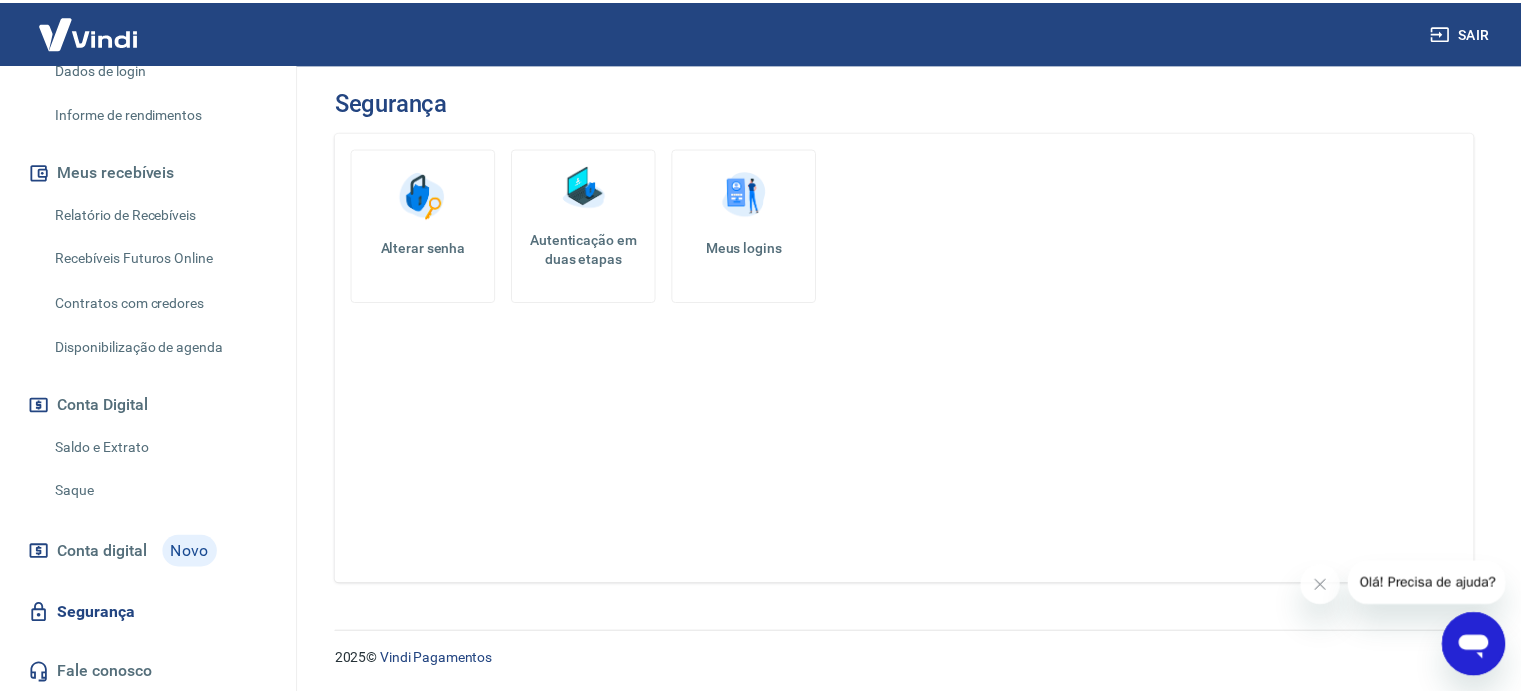 scroll, scrollTop: 0, scrollLeft: 0, axis: both 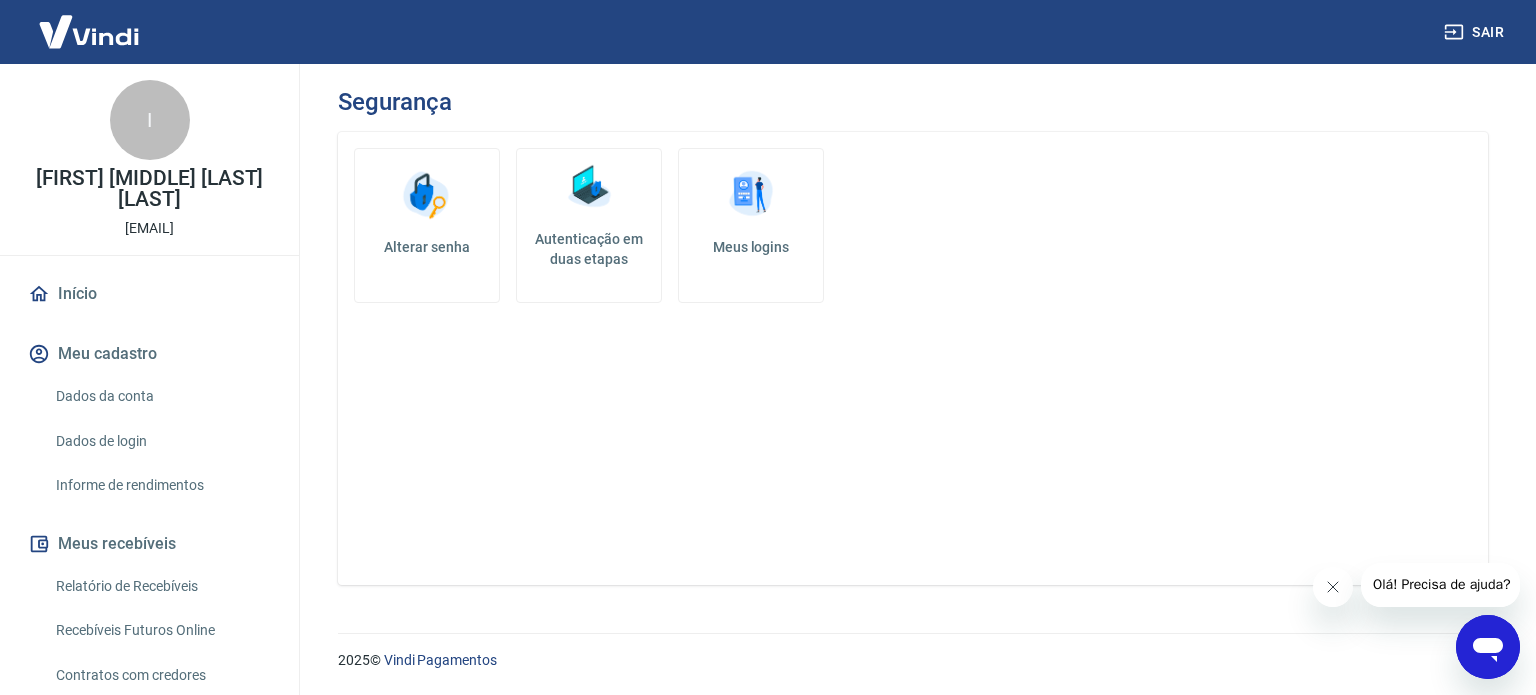 click at bounding box center (1332, 587) 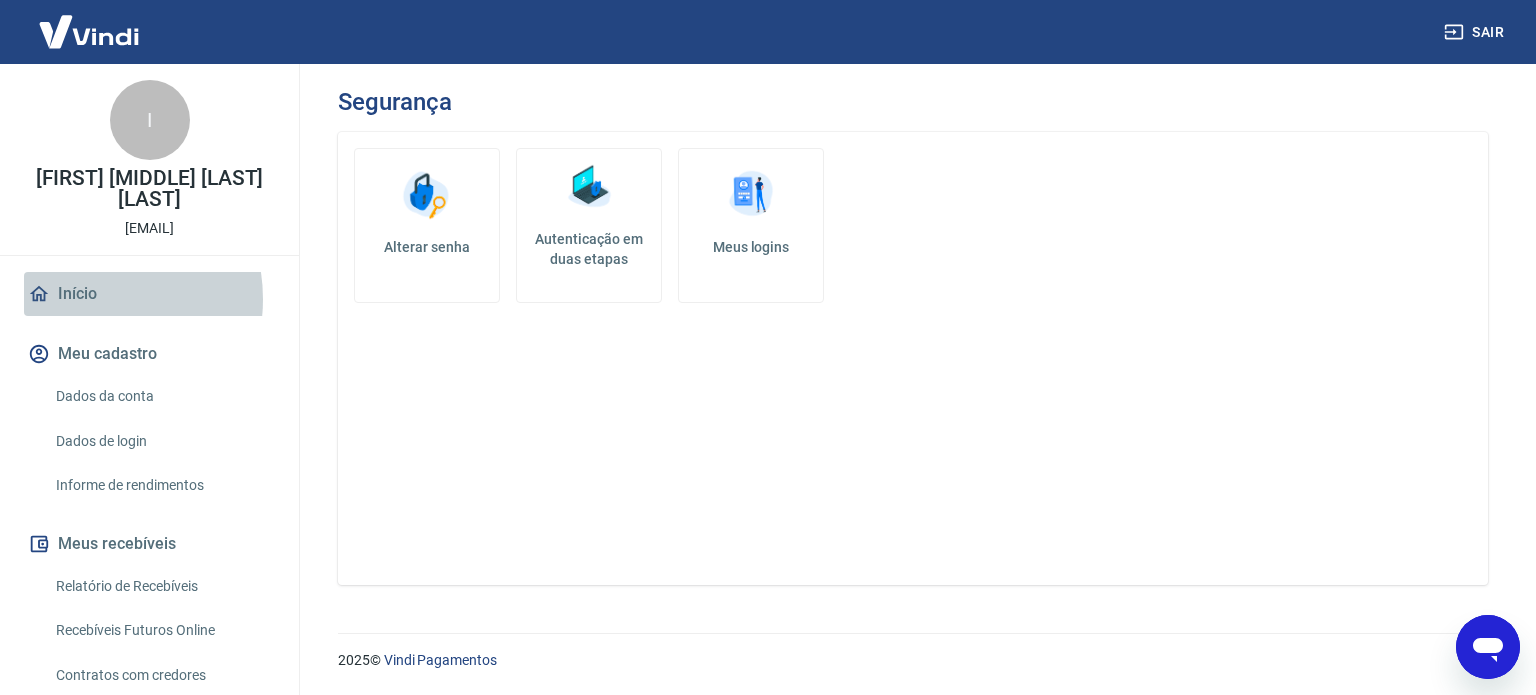 click on "Início" at bounding box center [149, 294] 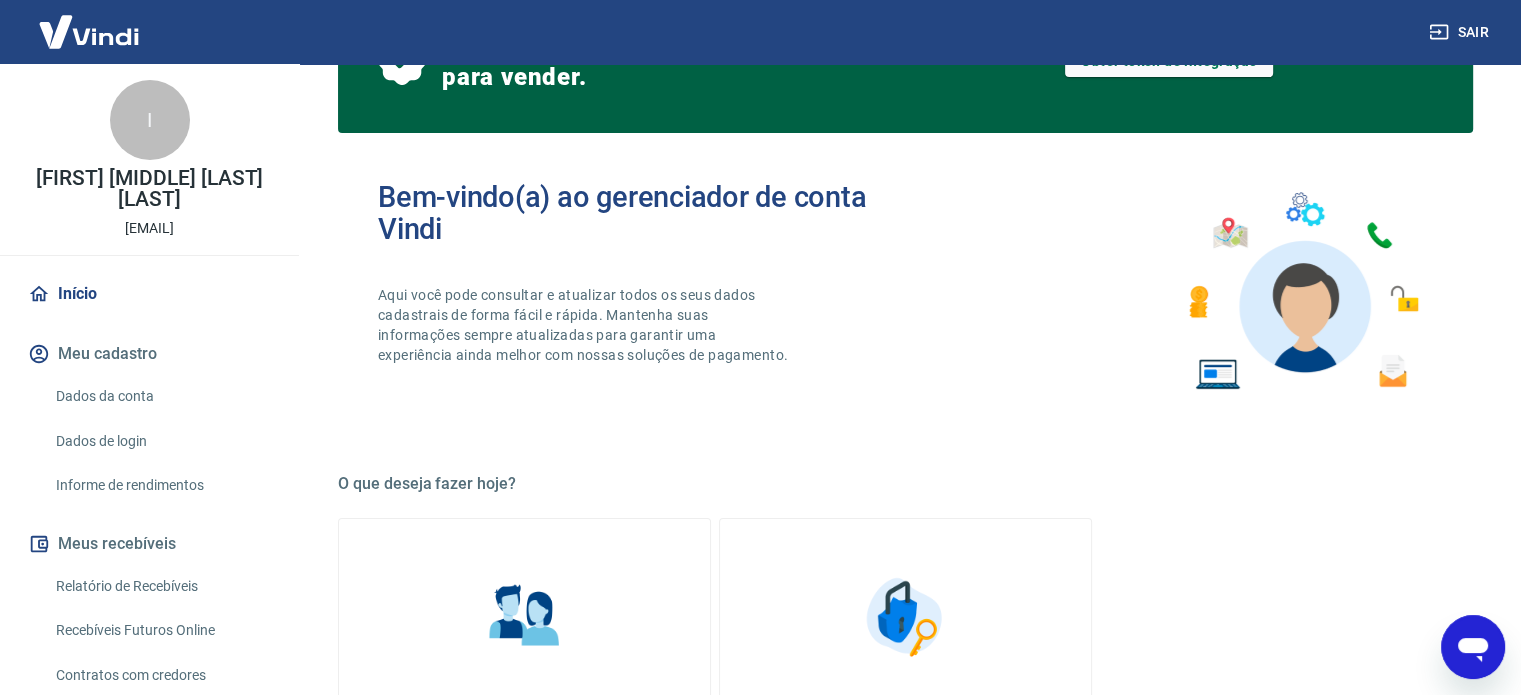 scroll, scrollTop: 300, scrollLeft: 0, axis: vertical 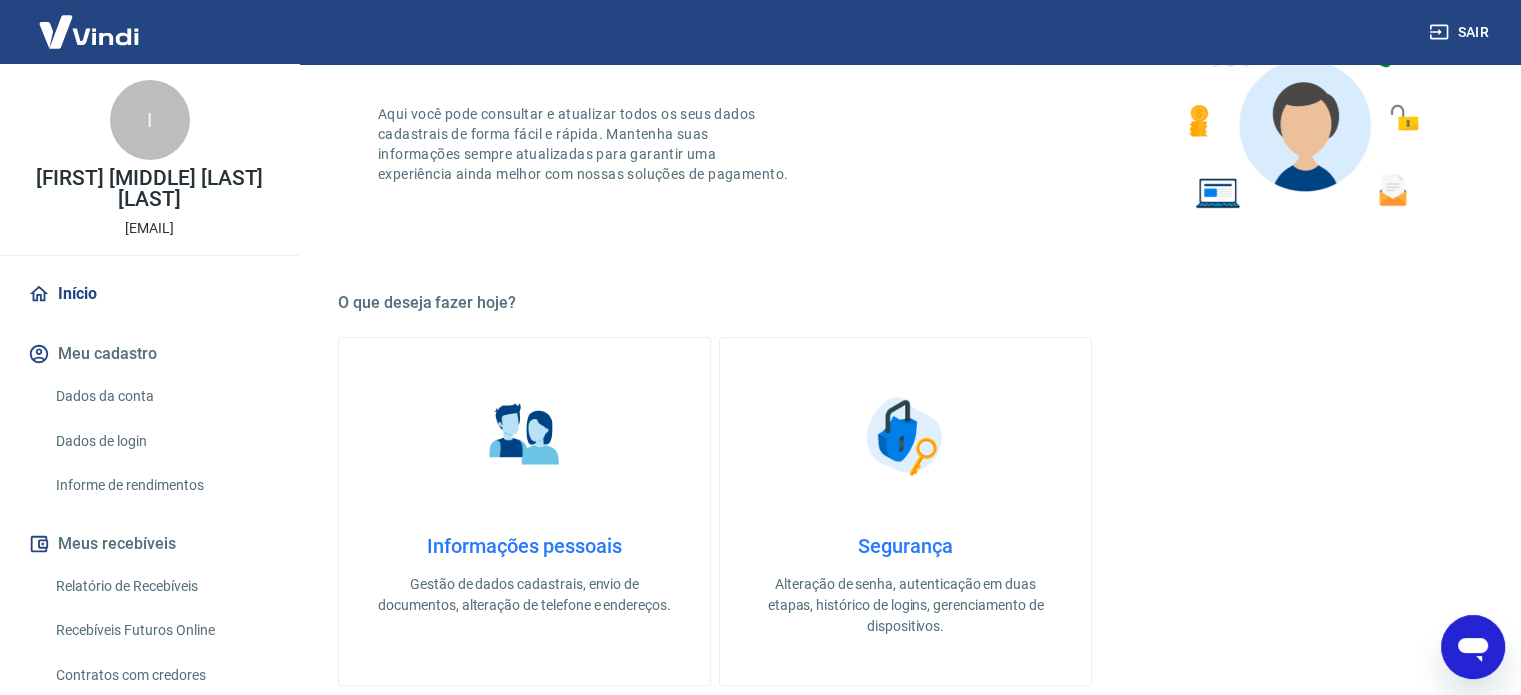 click on "Informações pessoais Gestão de dados cadastrais, envio de documentos, alteração de telefone e endereços." at bounding box center [524, 575] 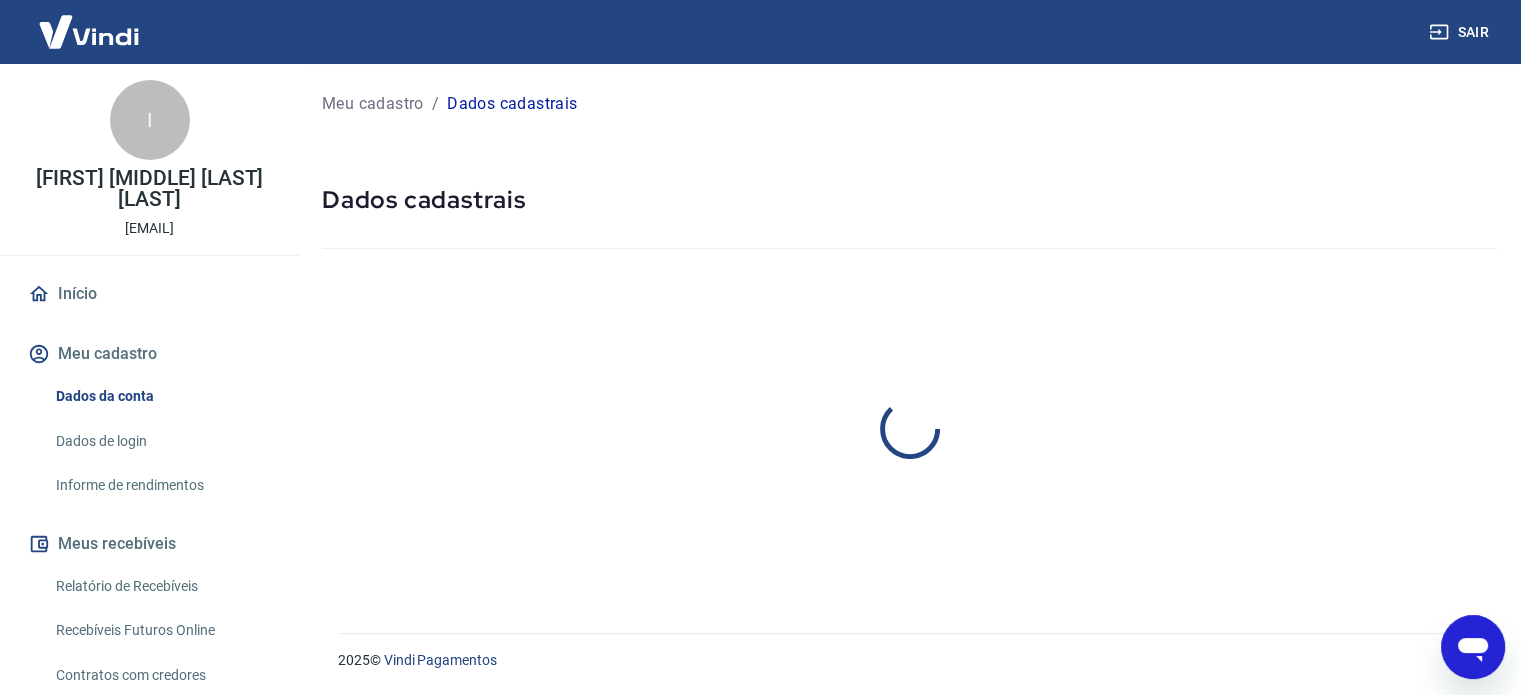 scroll, scrollTop: 0, scrollLeft: 0, axis: both 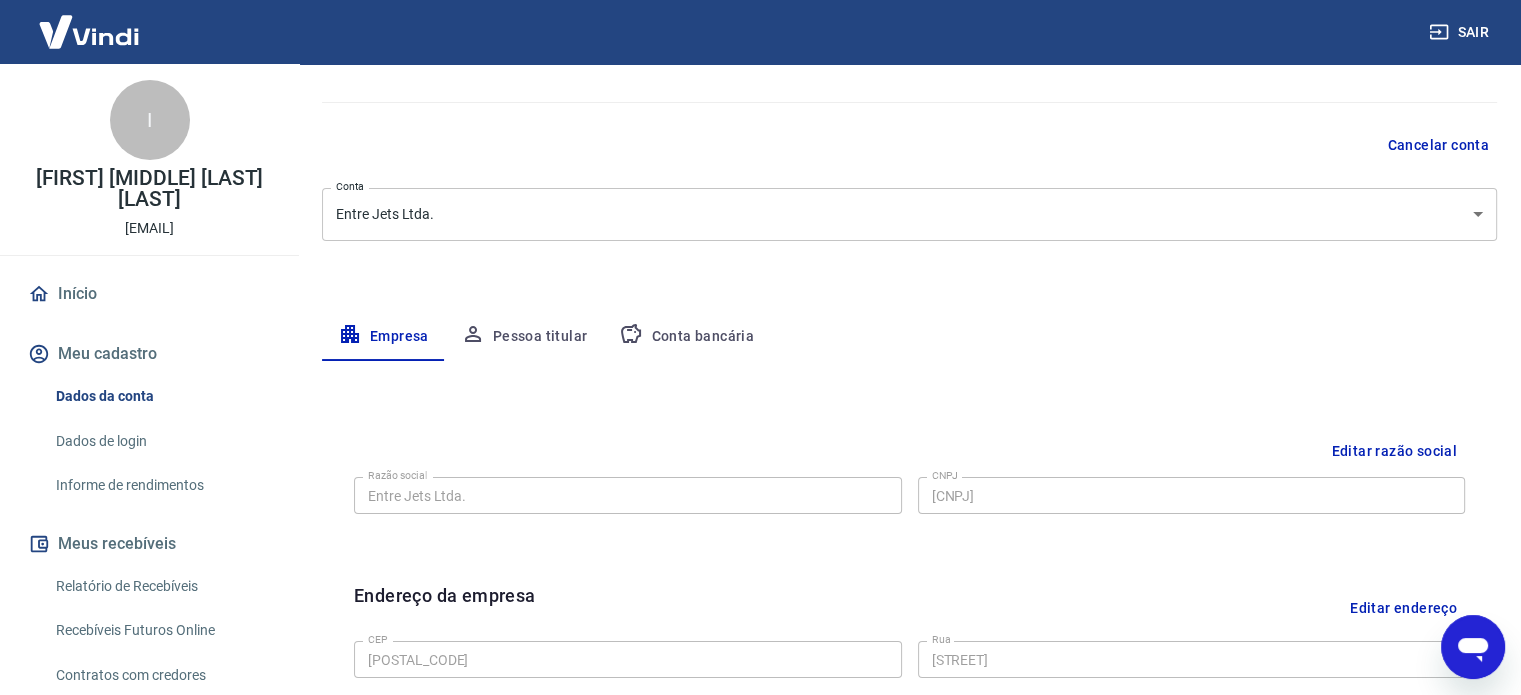 drag, startPoint x: 522, startPoint y: 338, endPoint x: 632, endPoint y: 338, distance: 110 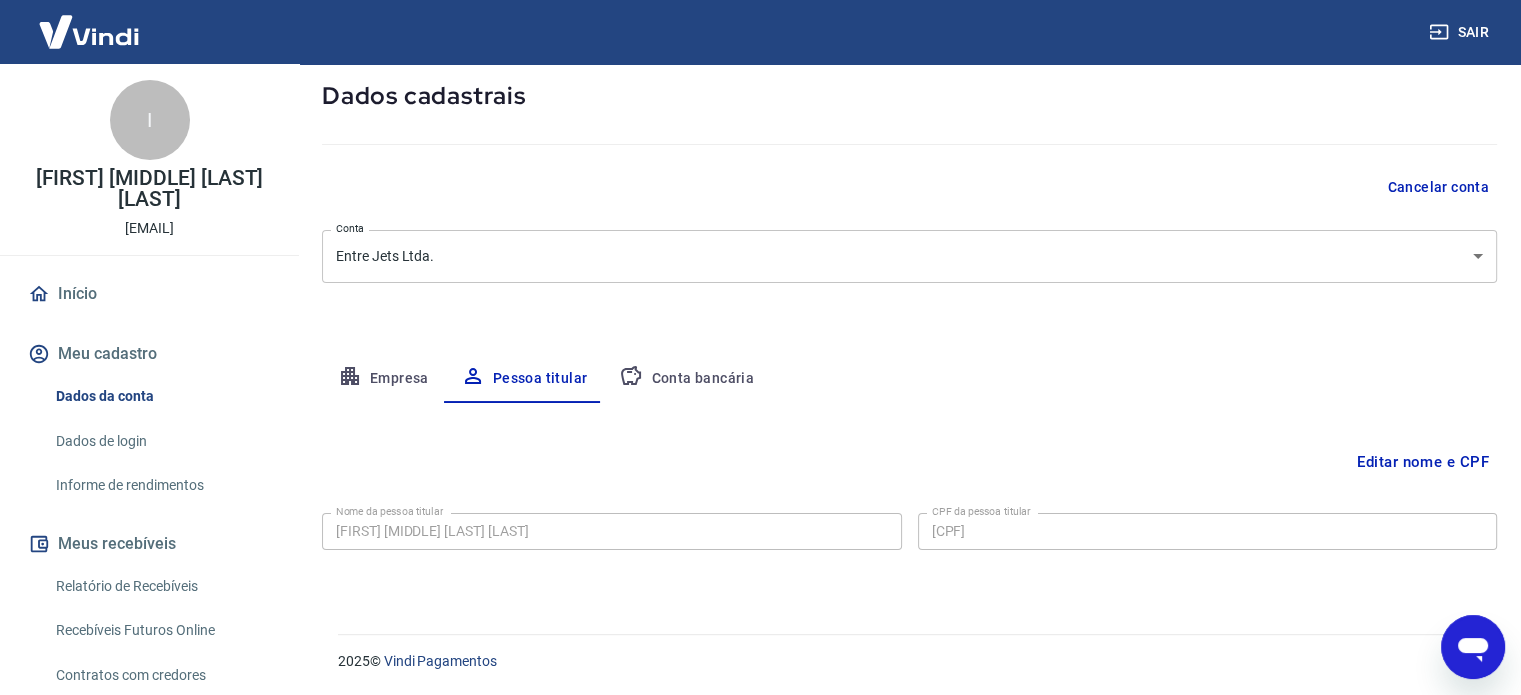 click on "Conta bancária" at bounding box center [686, 379] 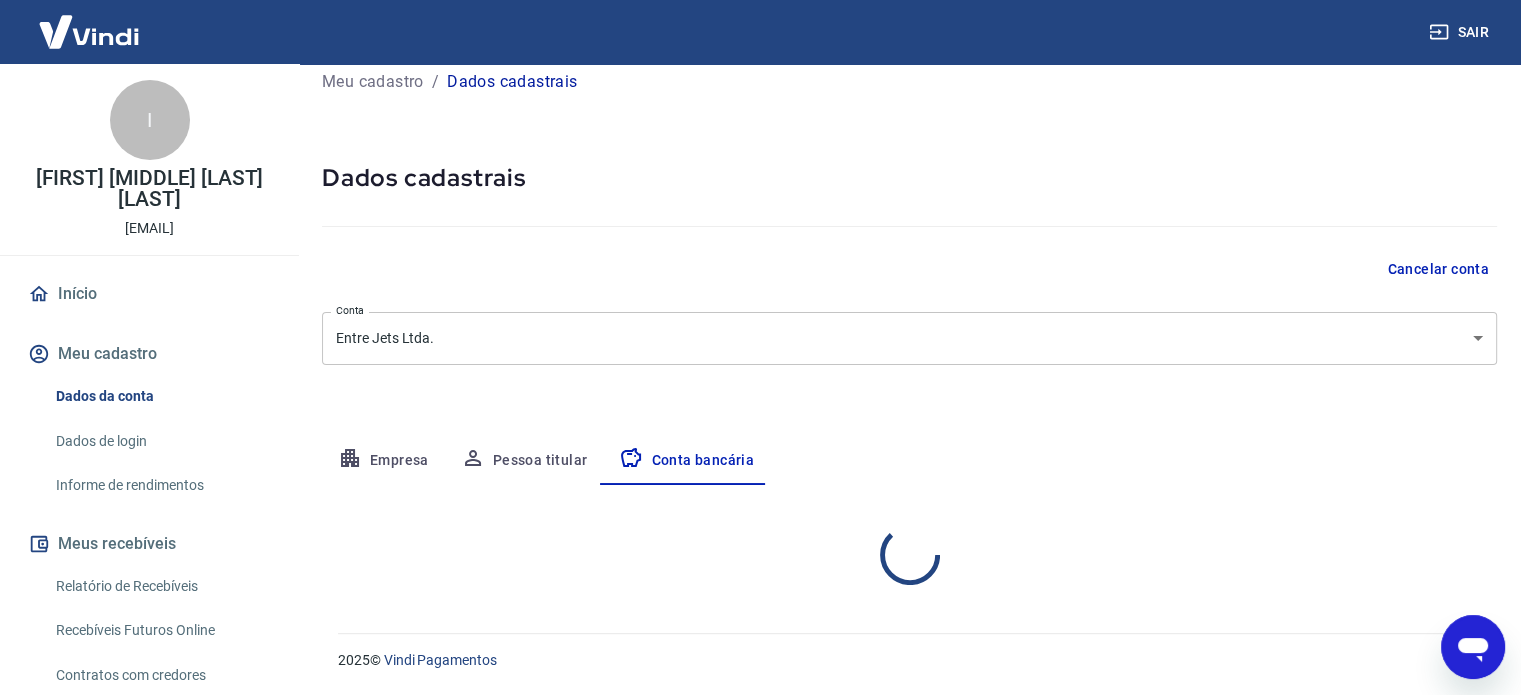 select on "1" 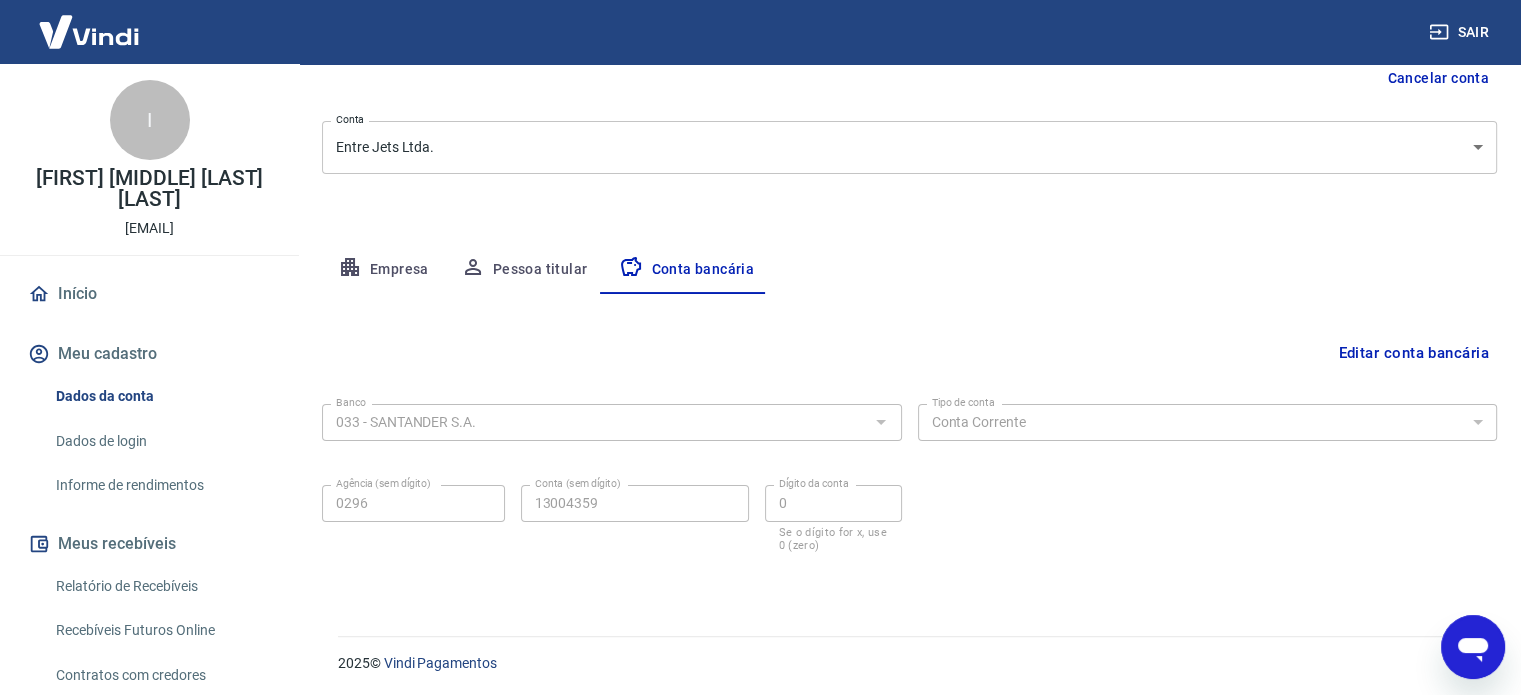 scroll, scrollTop: 0, scrollLeft: 0, axis: both 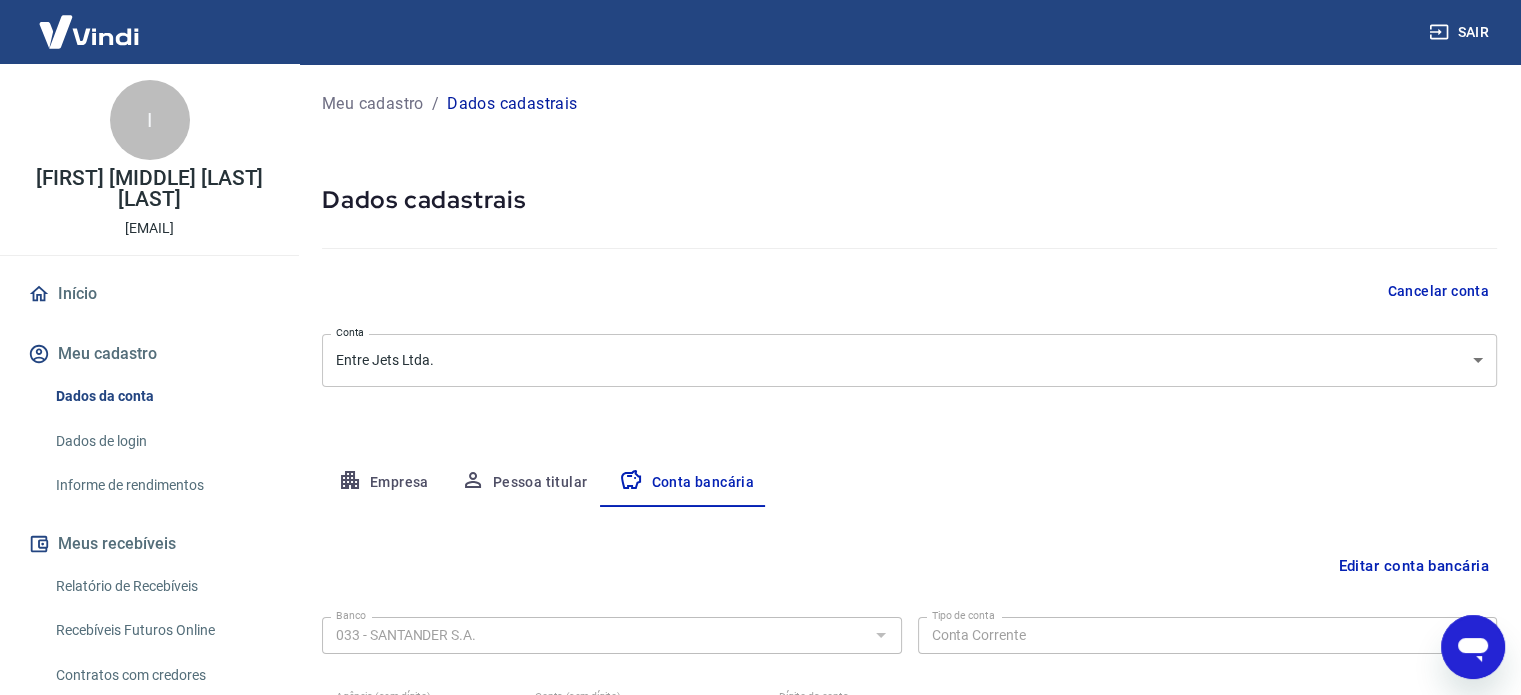 click on "Meu cadastro" at bounding box center [149, 354] 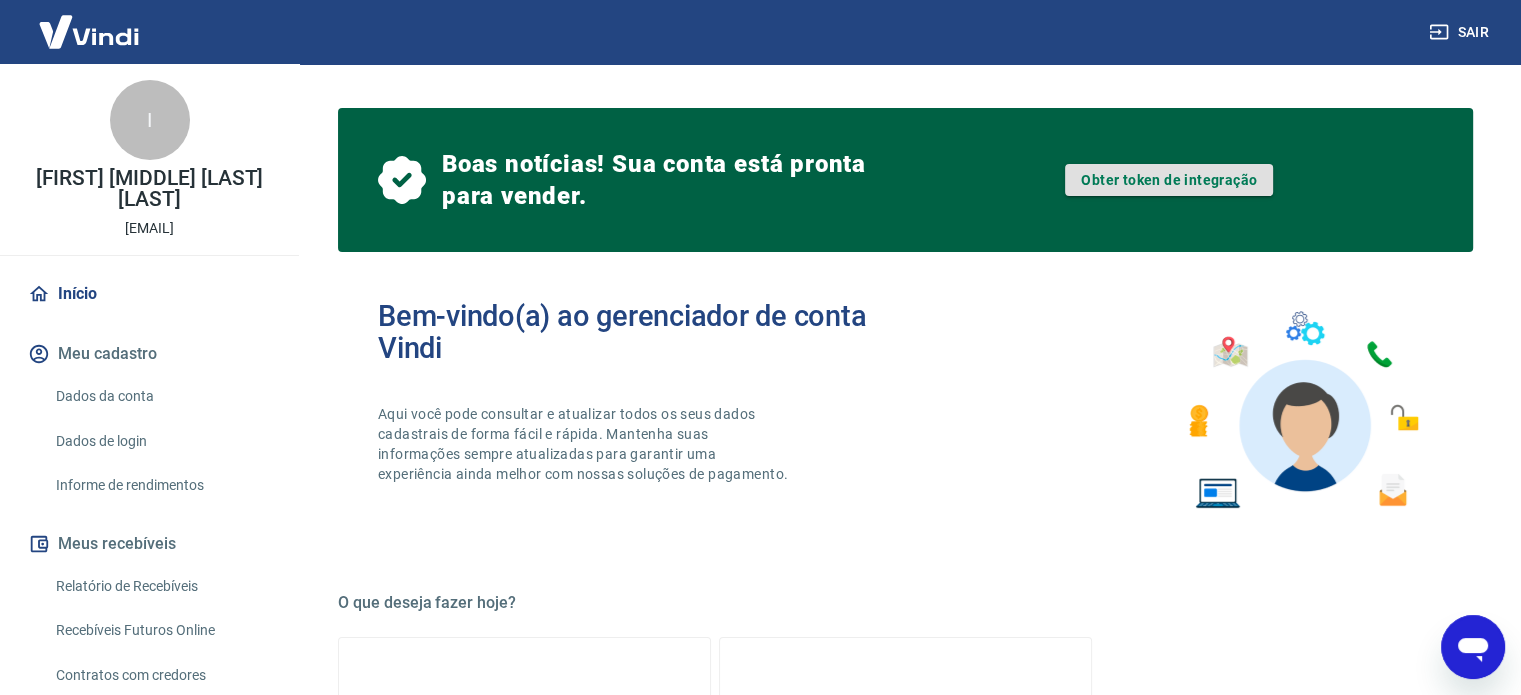 click on "Obter token de integração" at bounding box center (1169, 180) 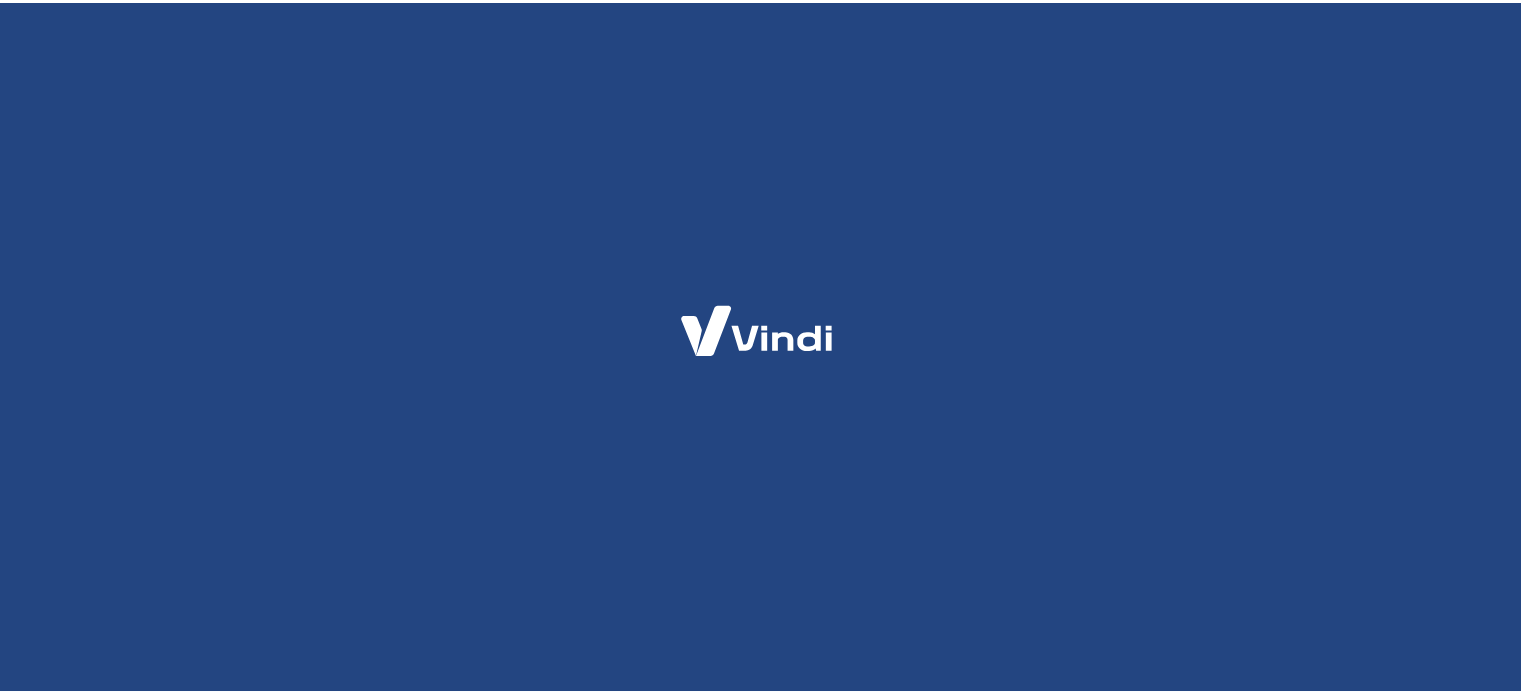 scroll, scrollTop: 0, scrollLeft: 0, axis: both 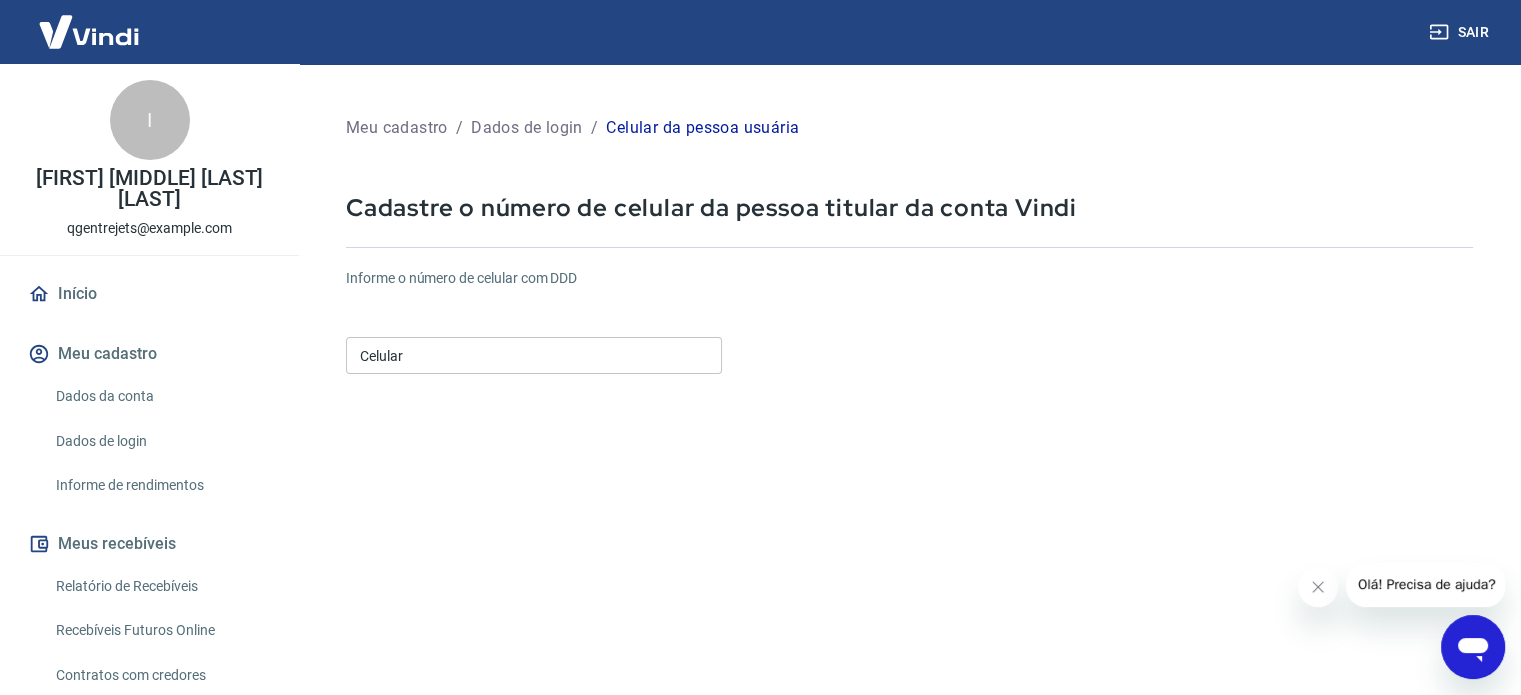 click on "Celular" at bounding box center [534, 355] 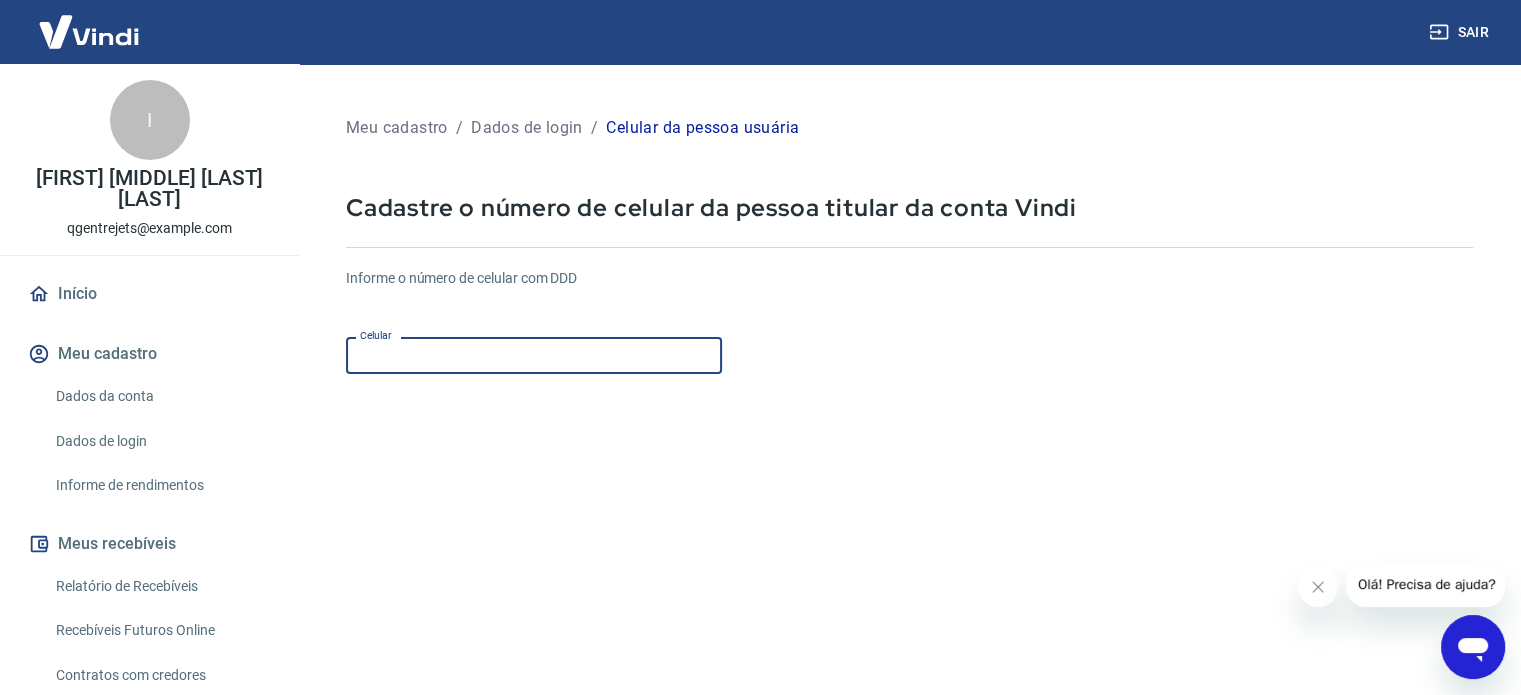 type on "(555) 55555-5555" 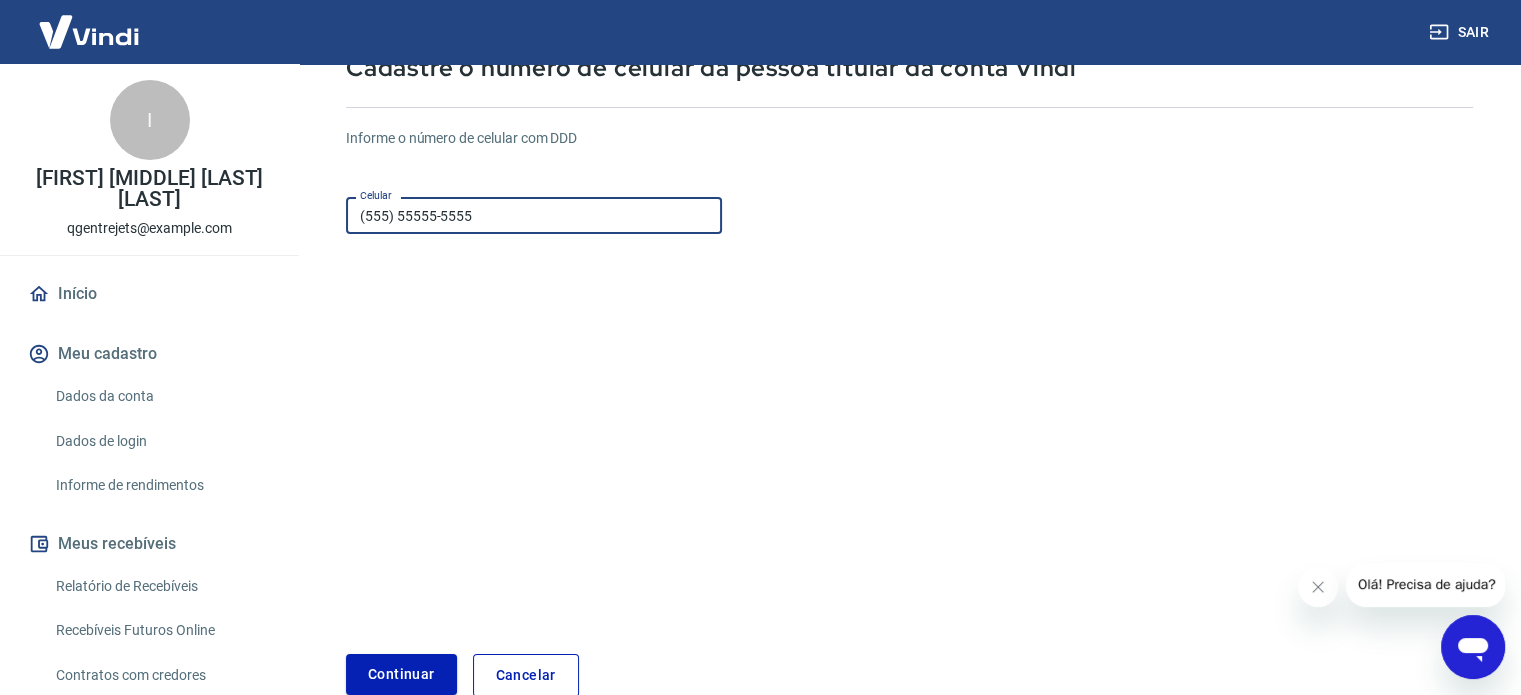 scroll, scrollTop: 251, scrollLeft: 0, axis: vertical 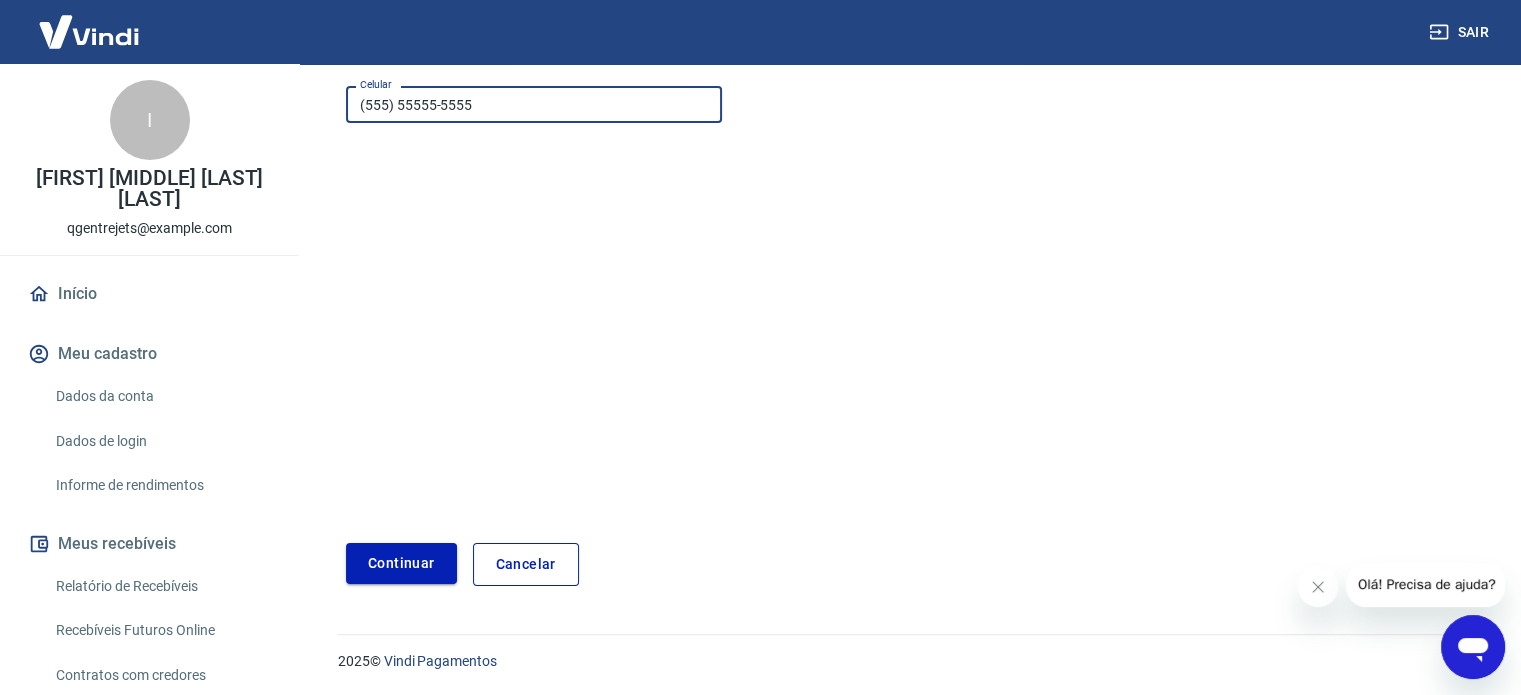 click on "Continuar" at bounding box center [401, 563] 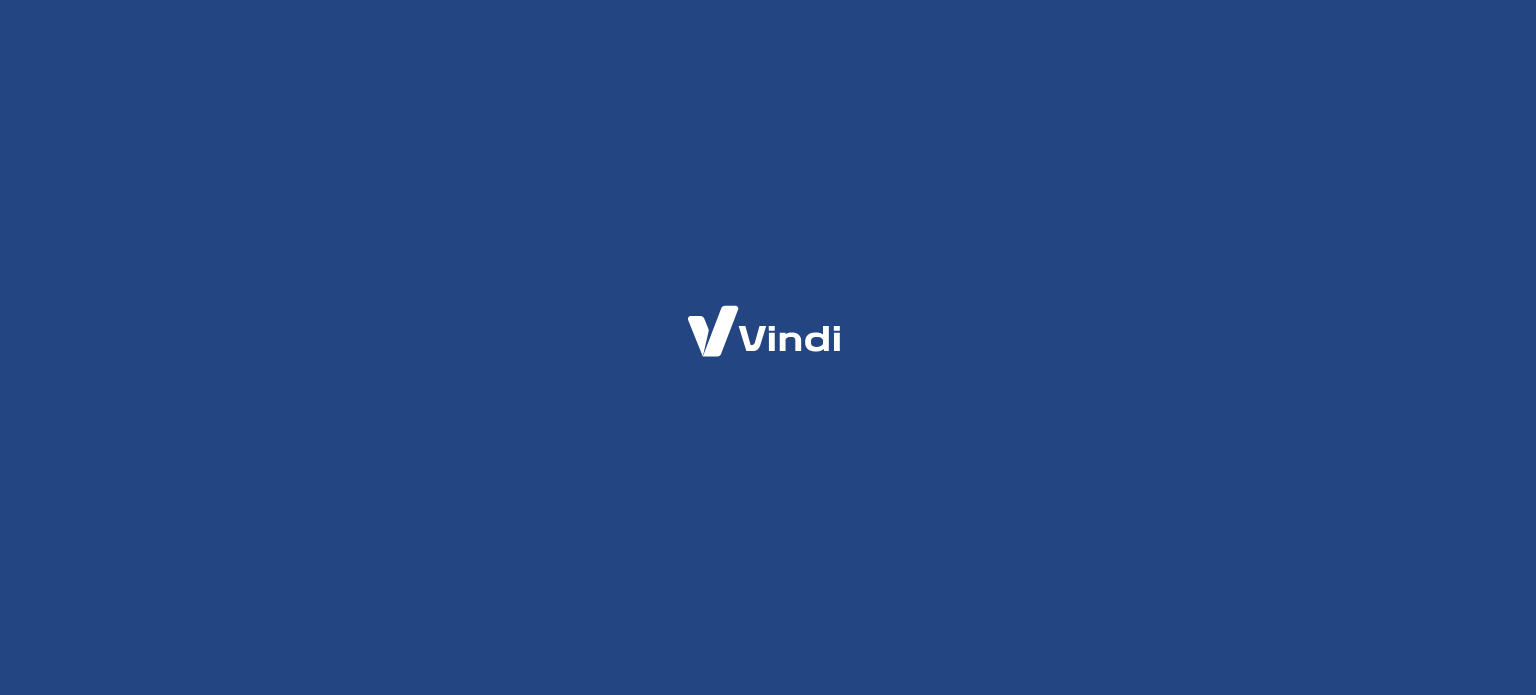 scroll, scrollTop: 0, scrollLeft: 0, axis: both 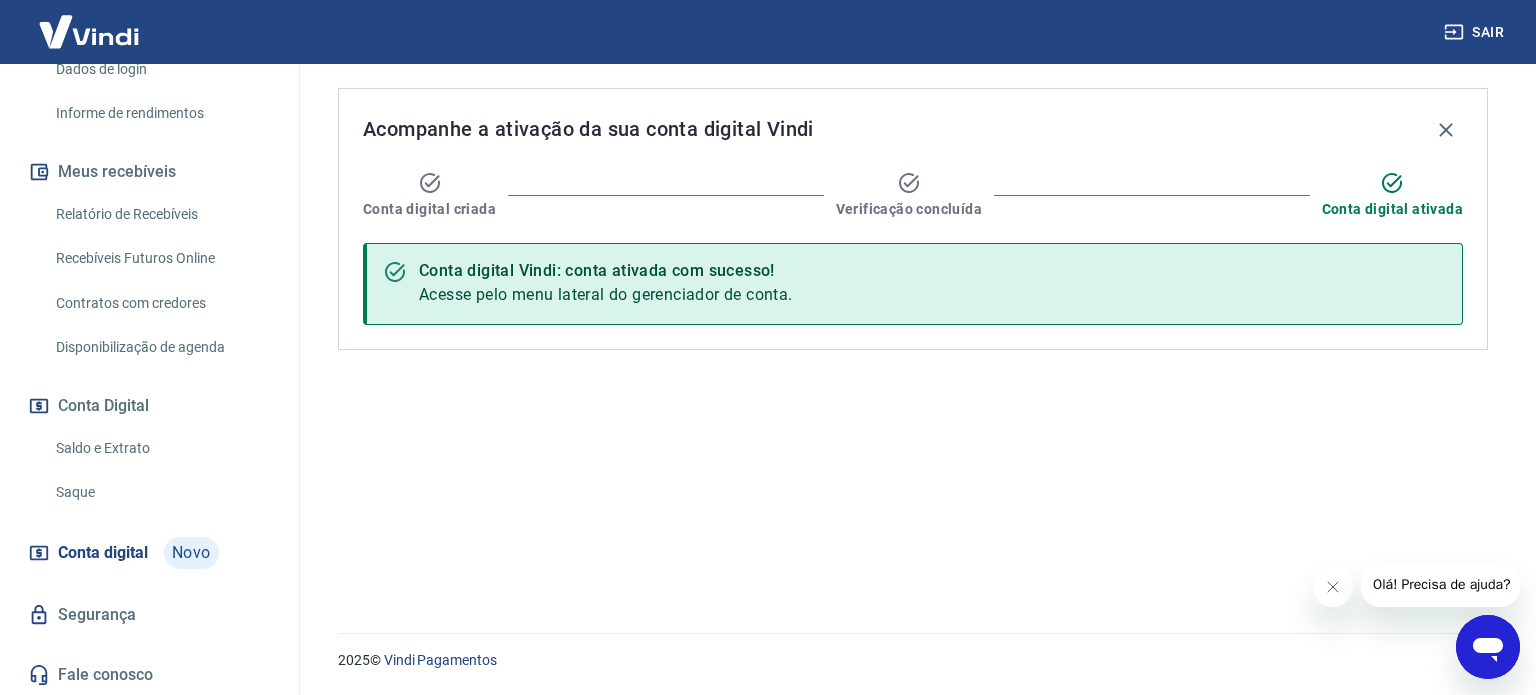 click on "Conta digital" at bounding box center [103, 553] 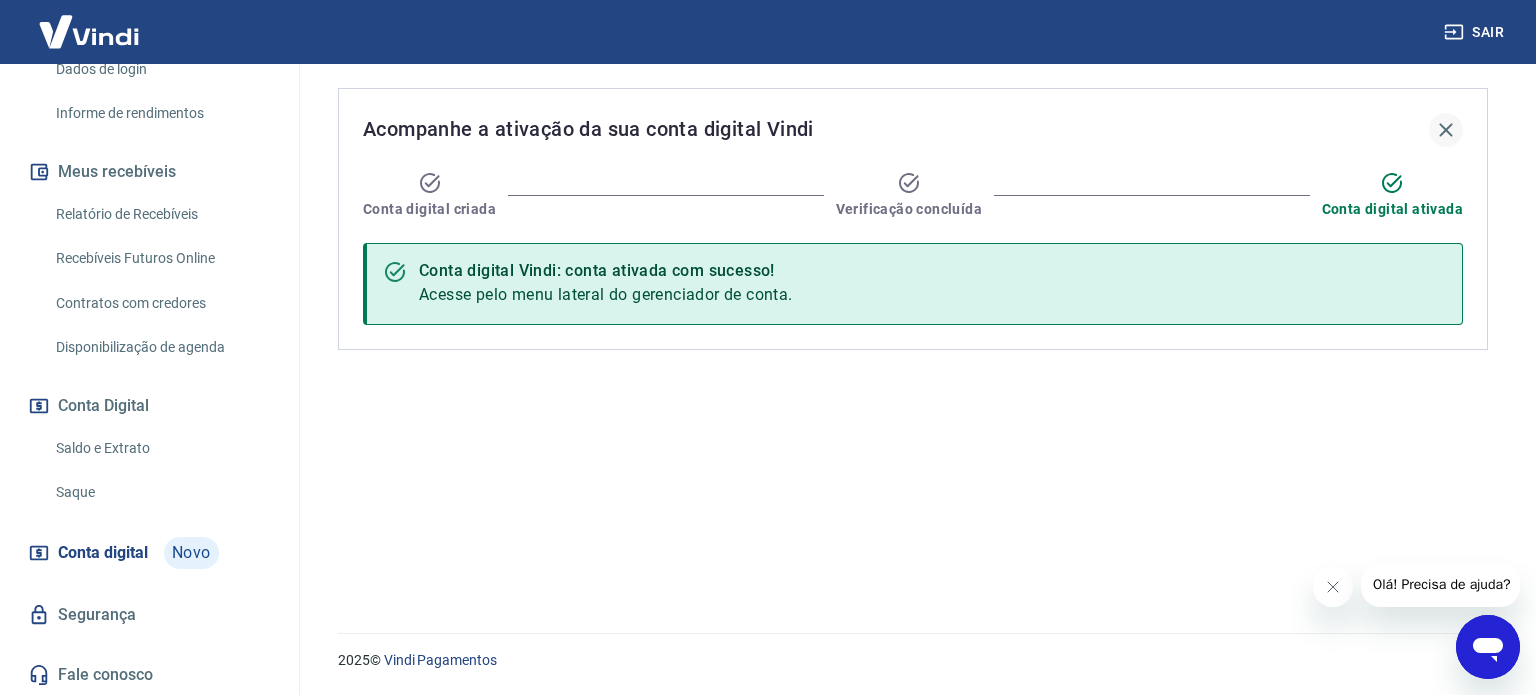 click 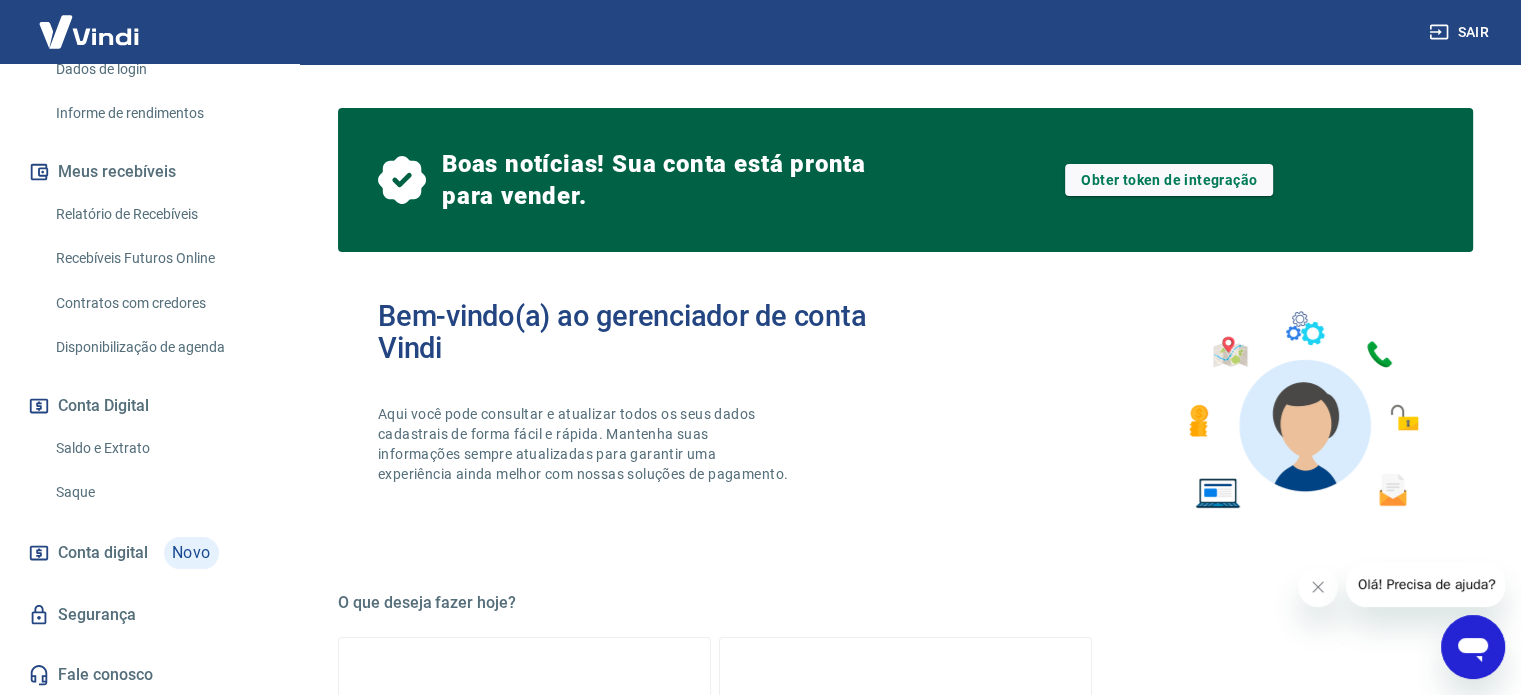 click on "Conta digital" at bounding box center [103, 553] 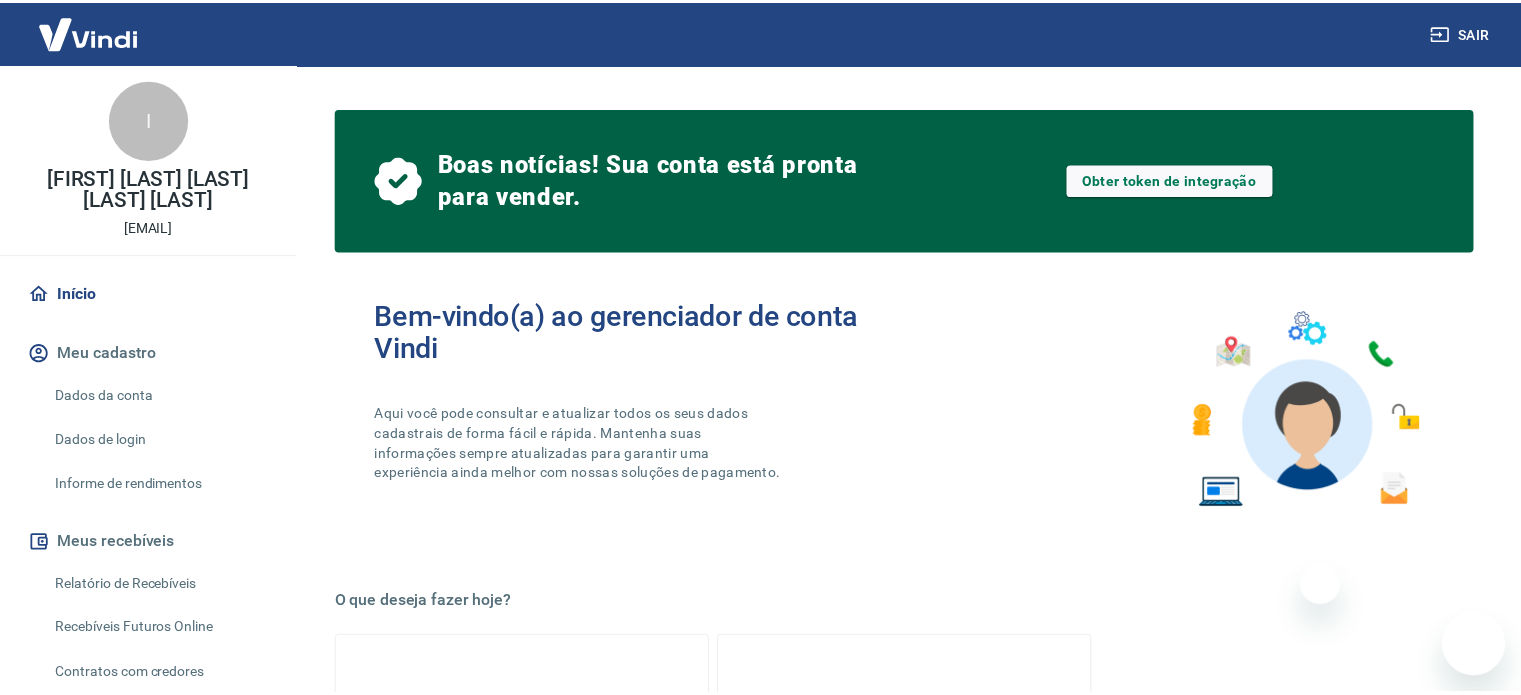 scroll, scrollTop: 0, scrollLeft: 0, axis: both 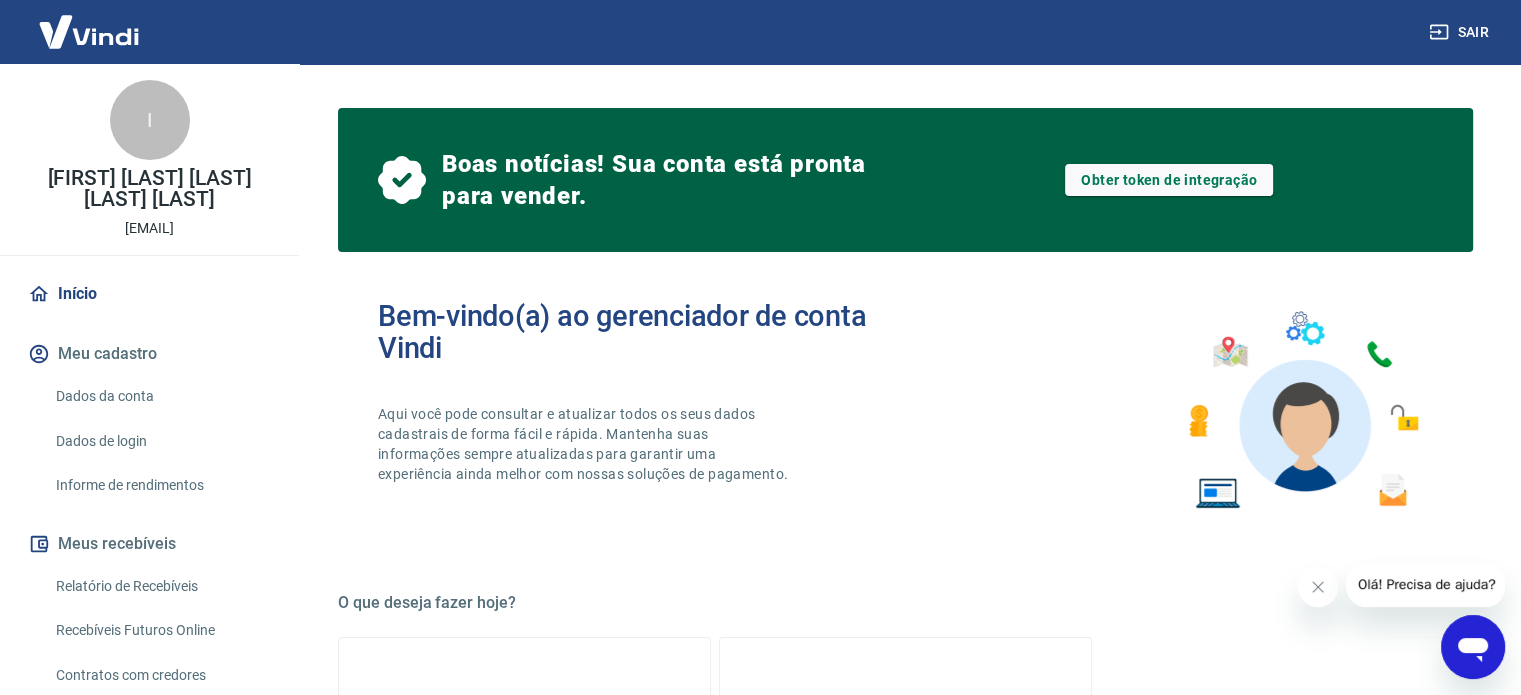 click on "Início" at bounding box center (149, 294) 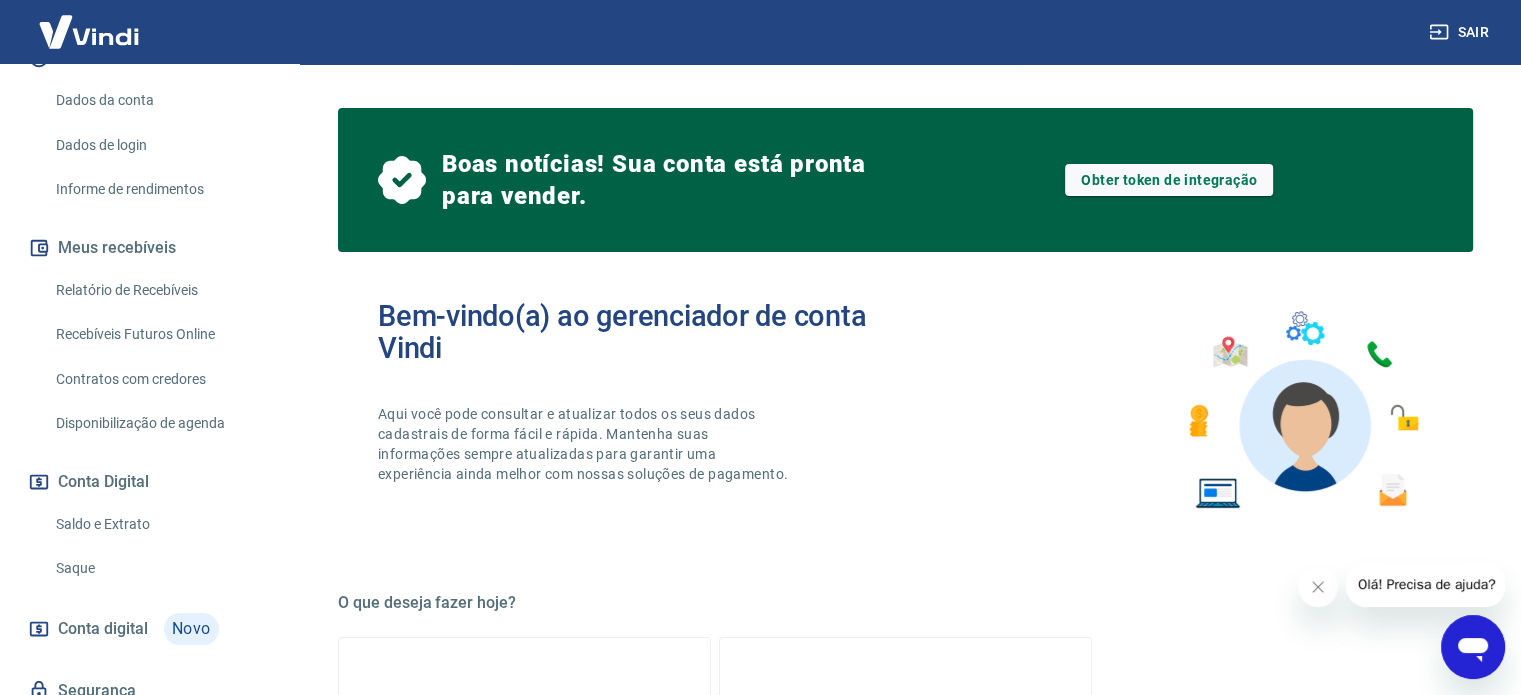 scroll, scrollTop: 372, scrollLeft: 0, axis: vertical 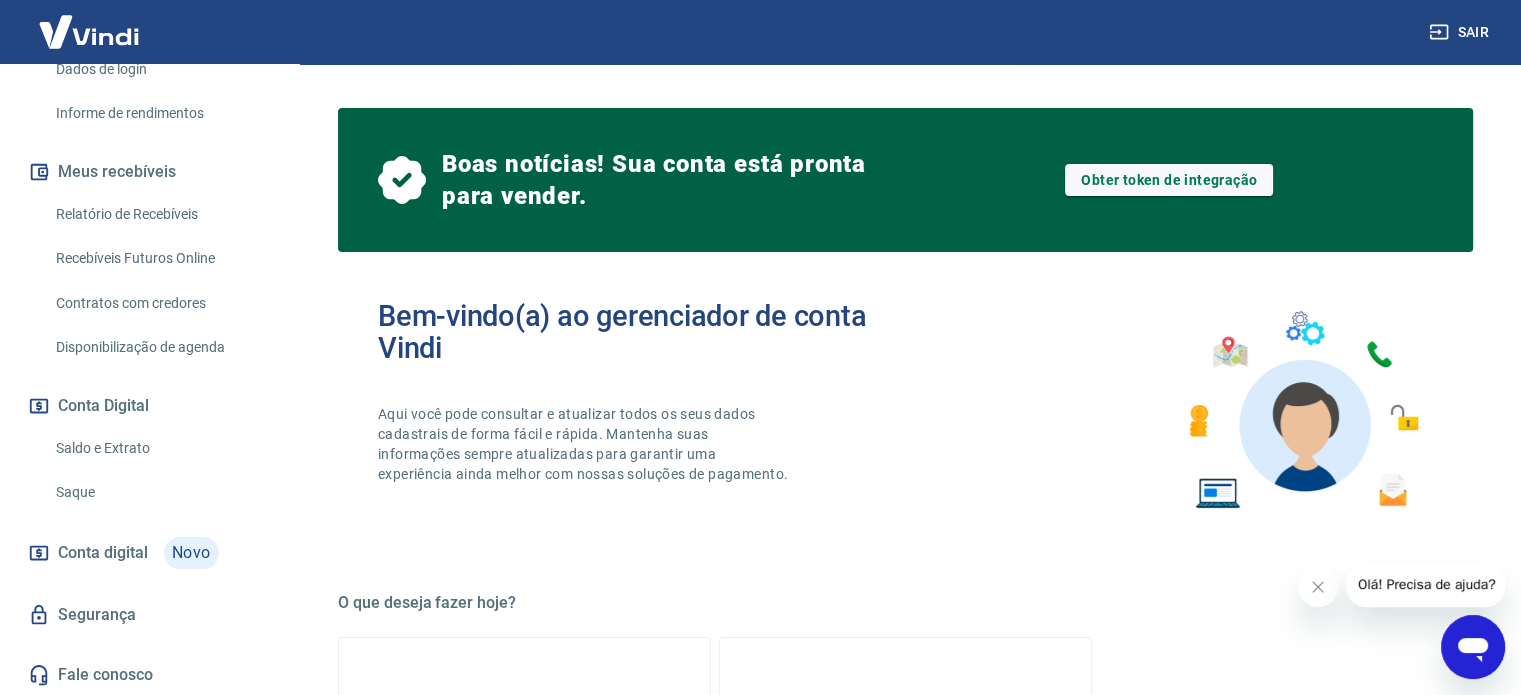 click on "Conta digital" at bounding box center [103, 553] 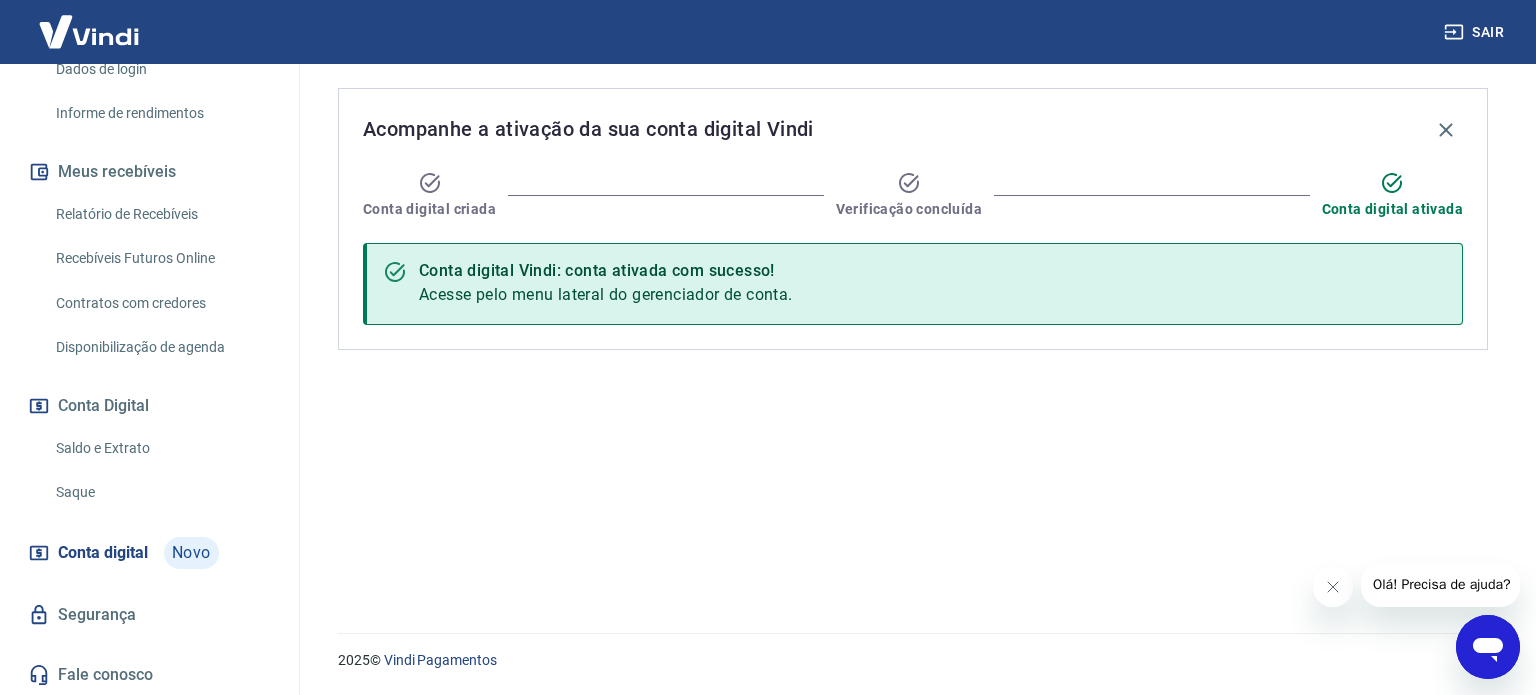 click on "Saldo e Extrato" at bounding box center (161, 448) 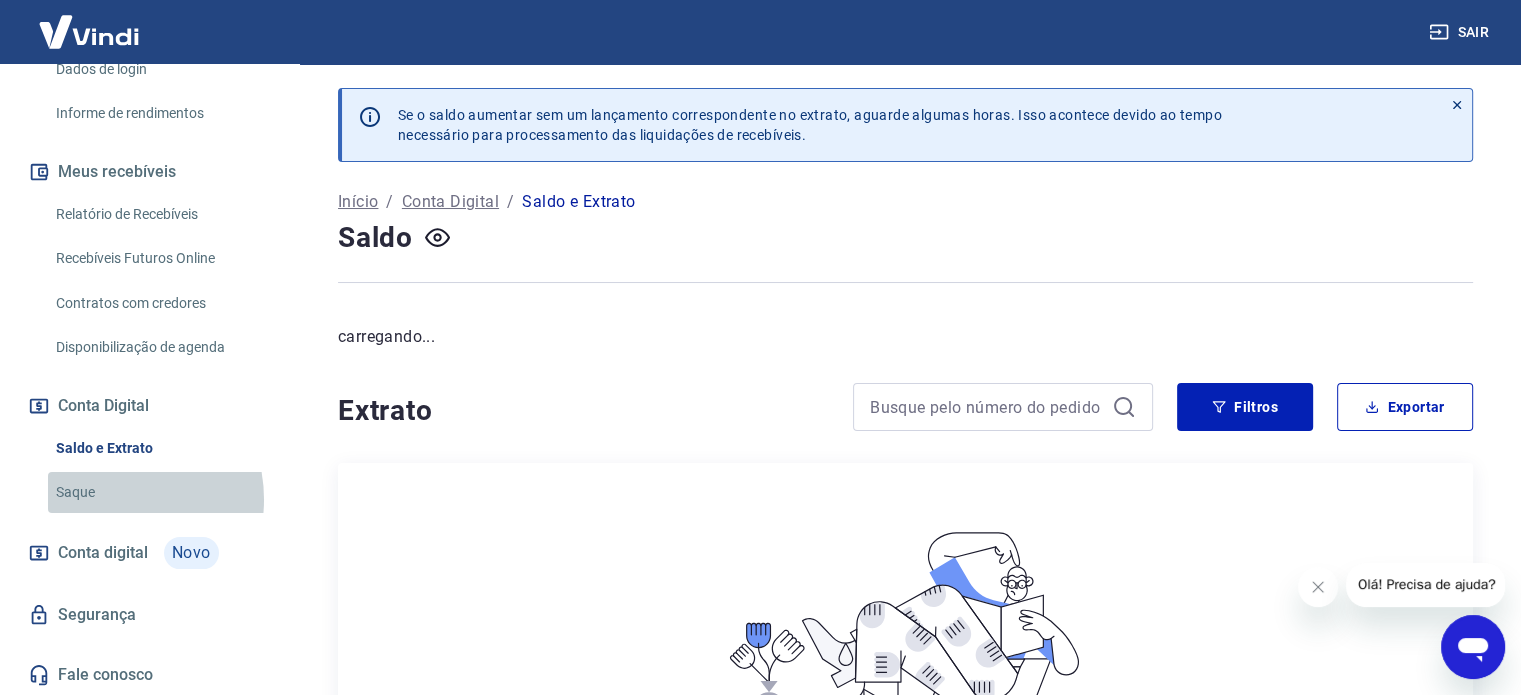 click on "Saque" at bounding box center (161, 492) 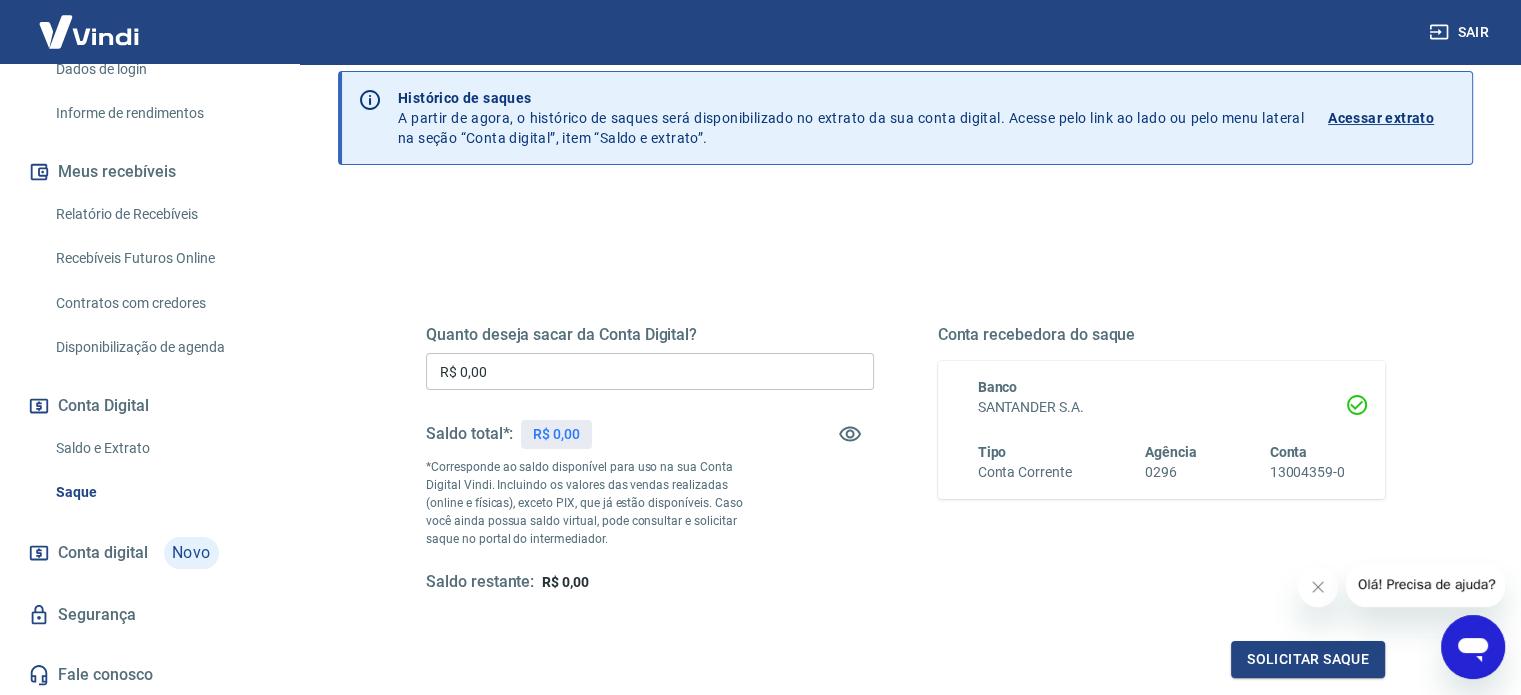 scroll, scrollTop: 200, scrollLeft: 0, axis: vertical 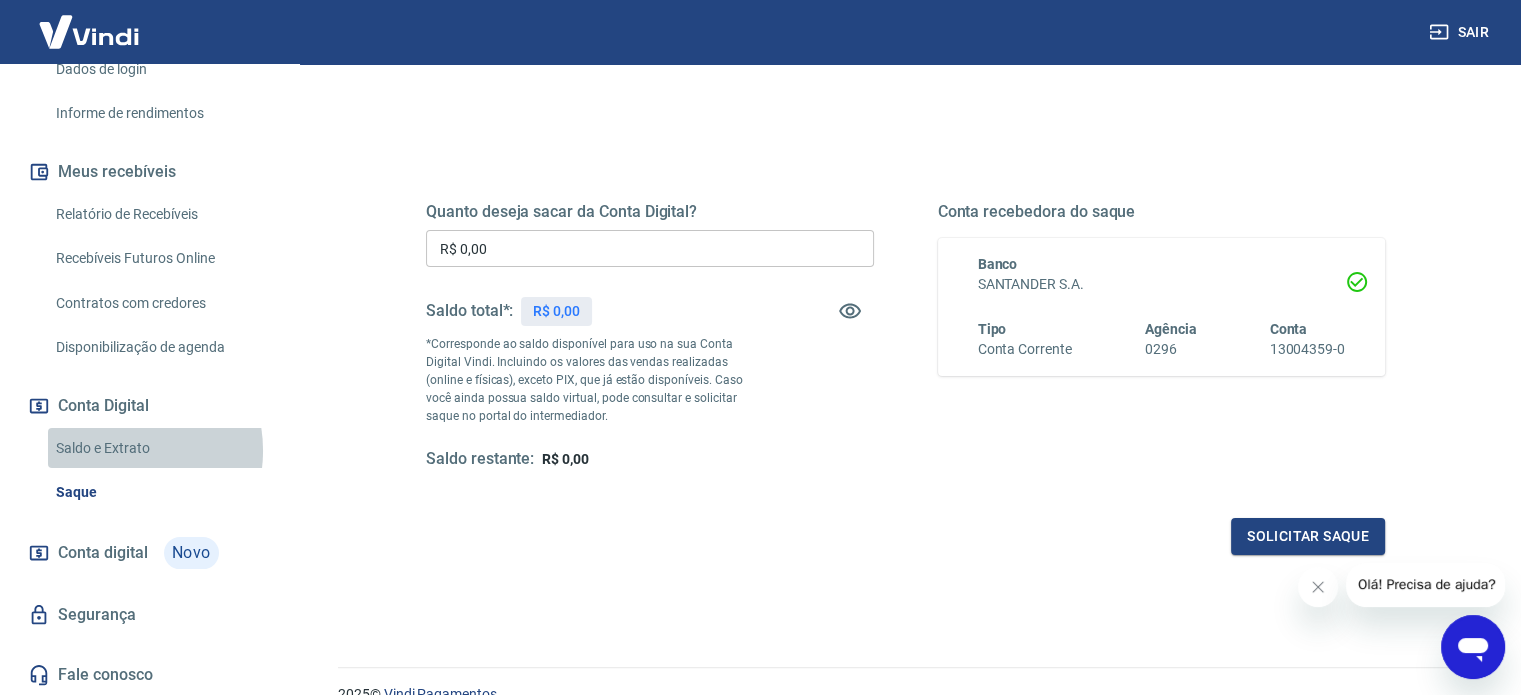 click on "Saldo e Extrato" at bounding box center [161, 448] 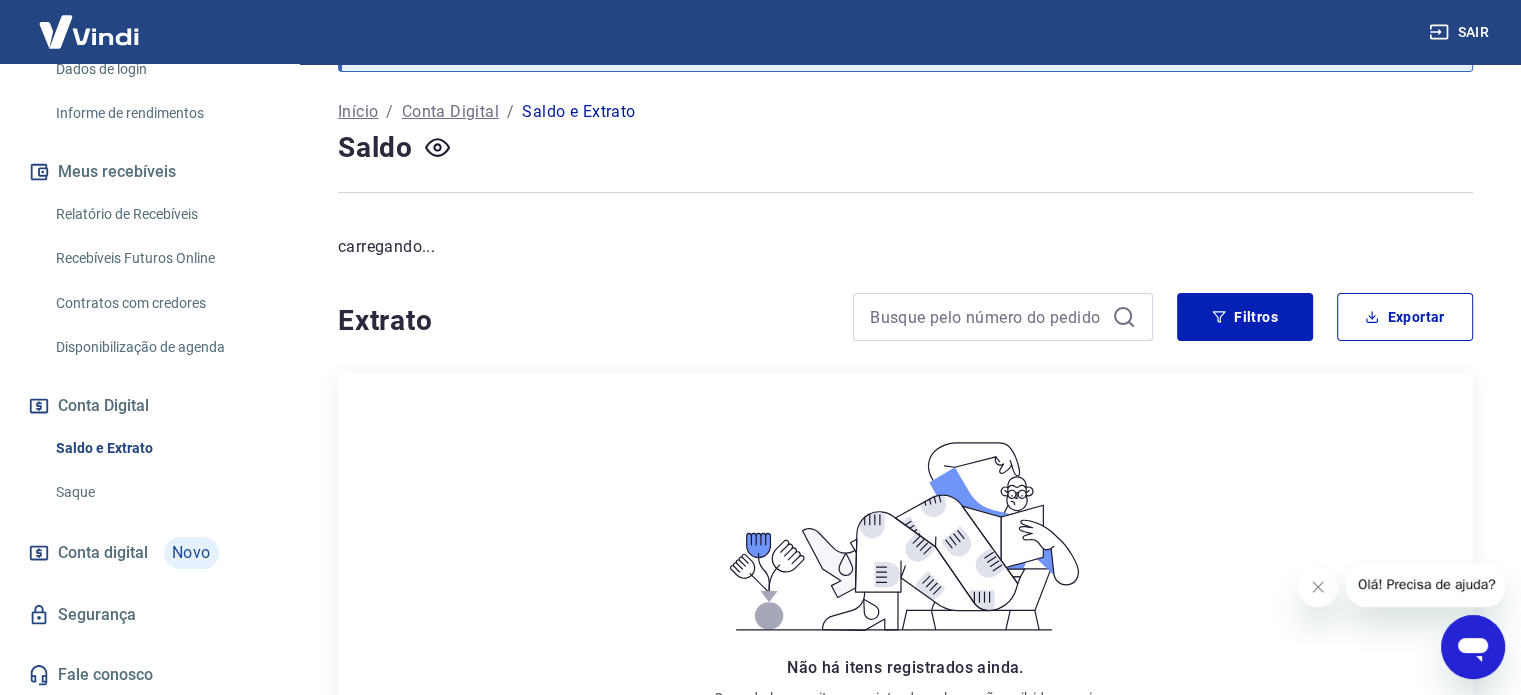 scroll, scrollTop: 0, scrollLeft: 0, axis: both 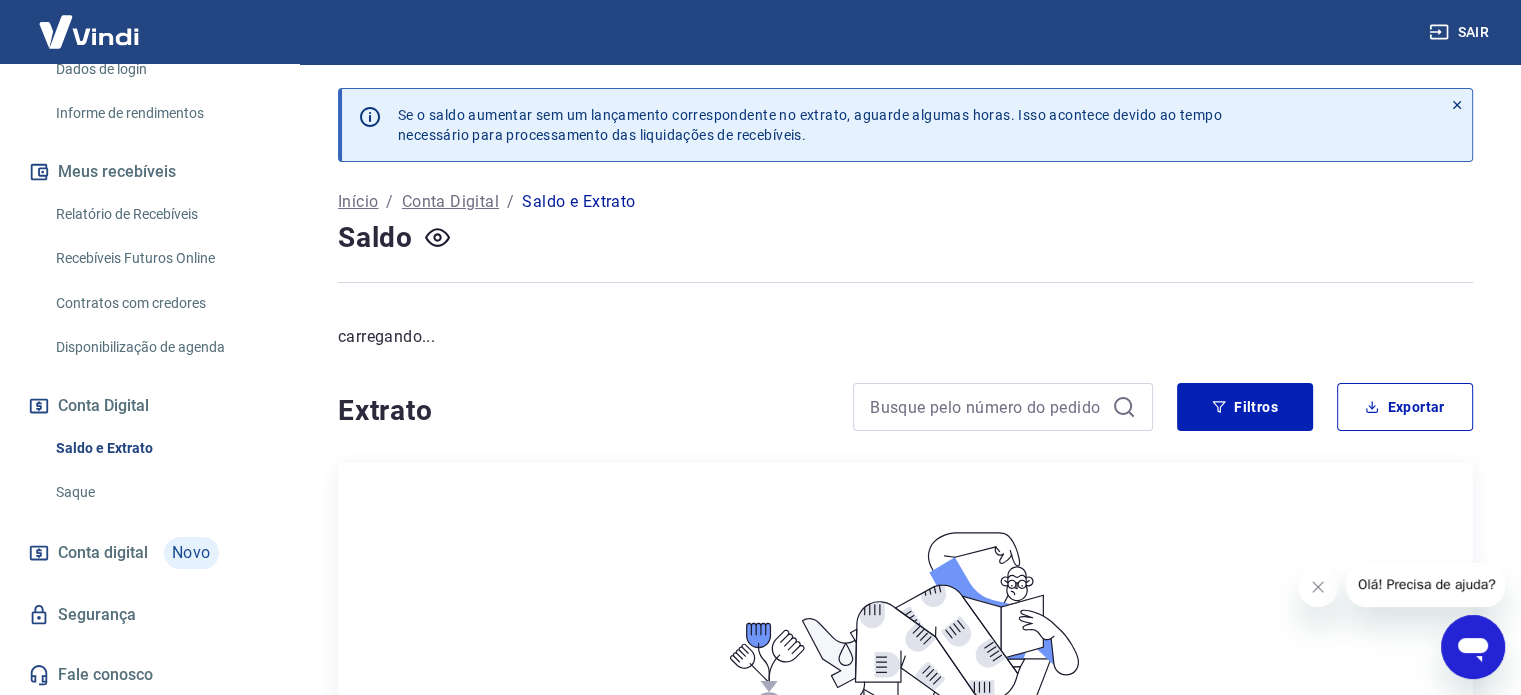click on "Disponibilização de agenda" at bounding box center [161, 347] 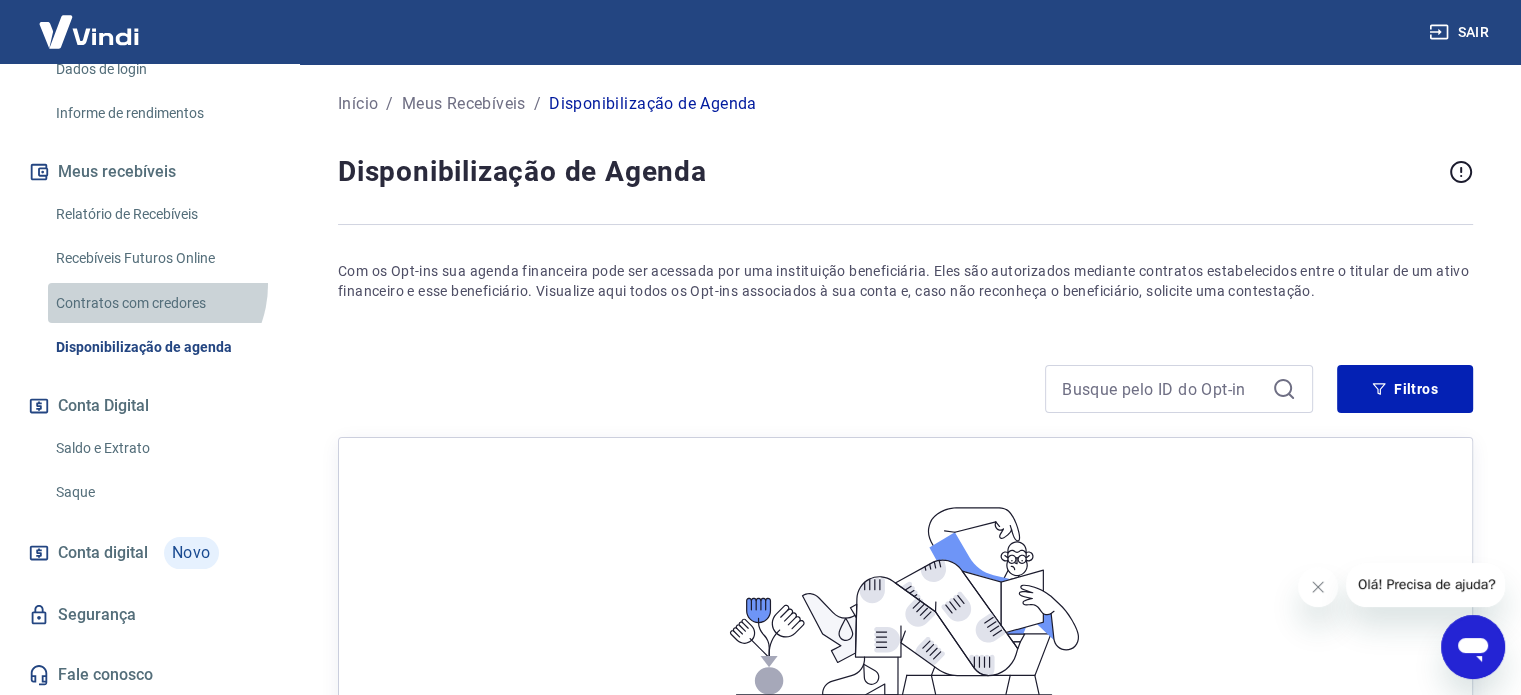 click on "Contratos com credores" at bounding box center [161, 303] 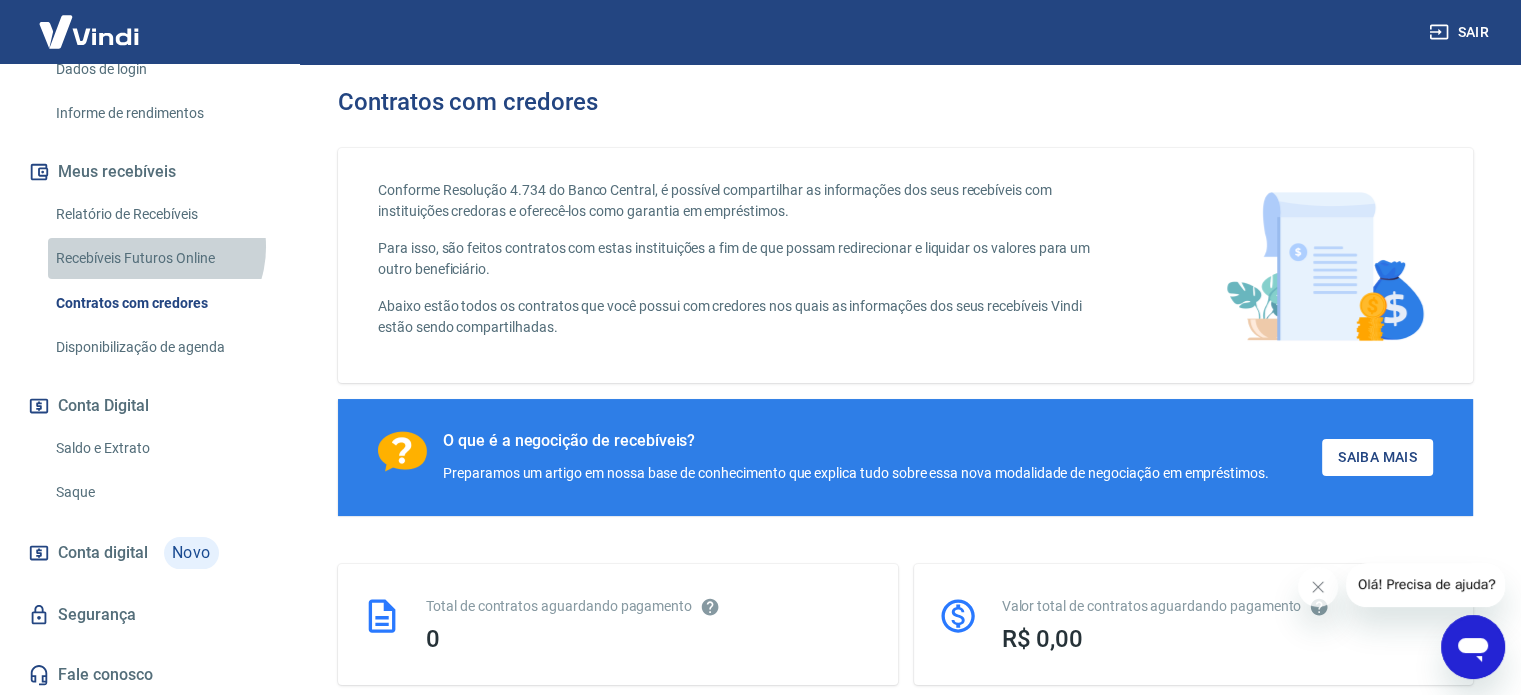 click on "Recebíveis Futuros Online" at bounding box center (161, 258) 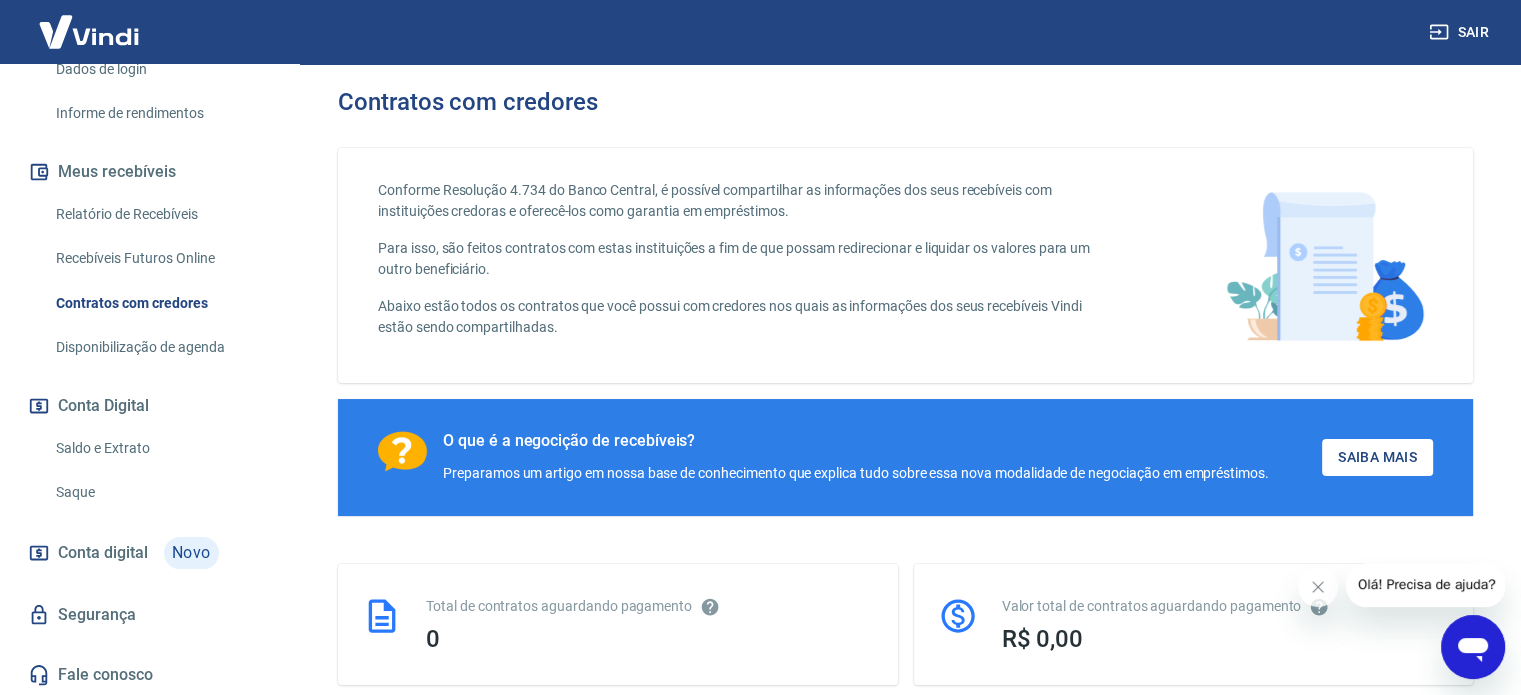click on "Recebíveis Futuros Online" at bounding box center [161, 258] 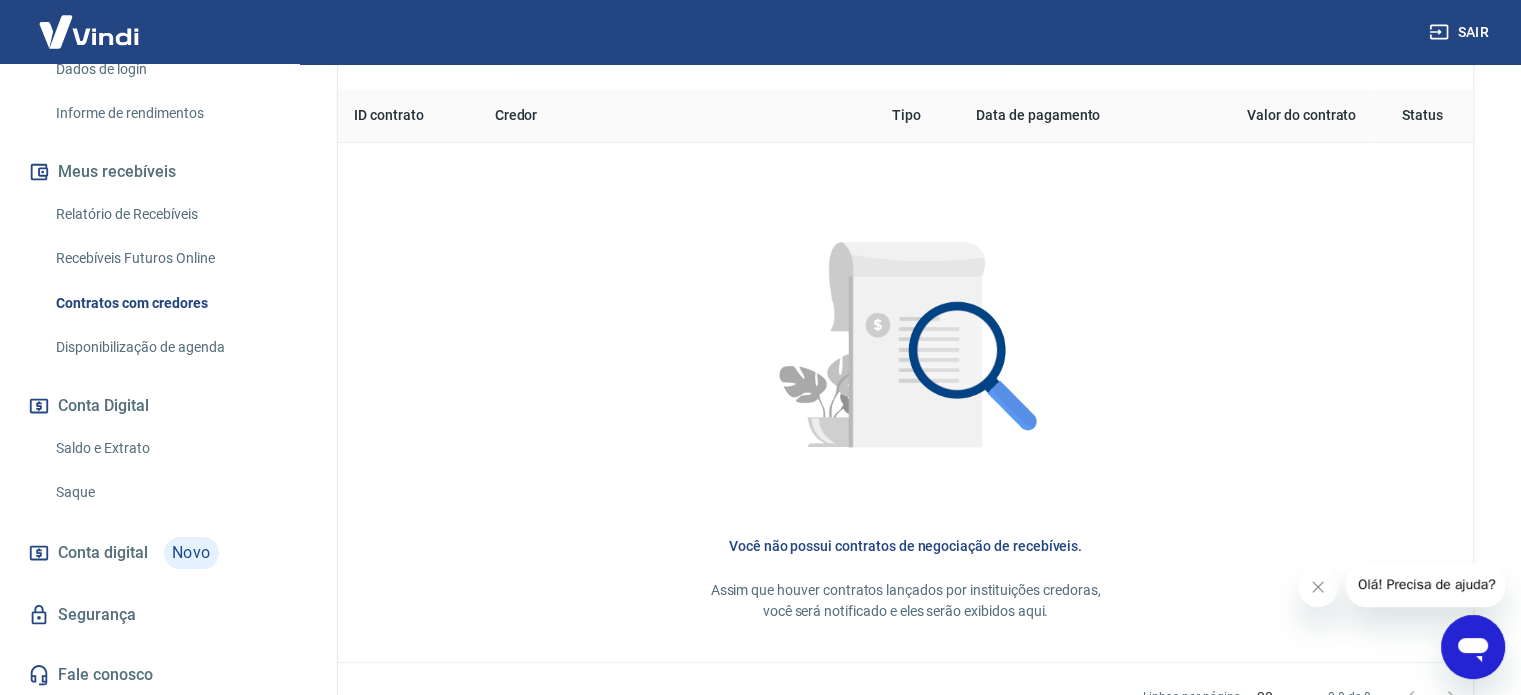 scroll, scrollTop: 800, scrollLeft: 0, axis: vertical 